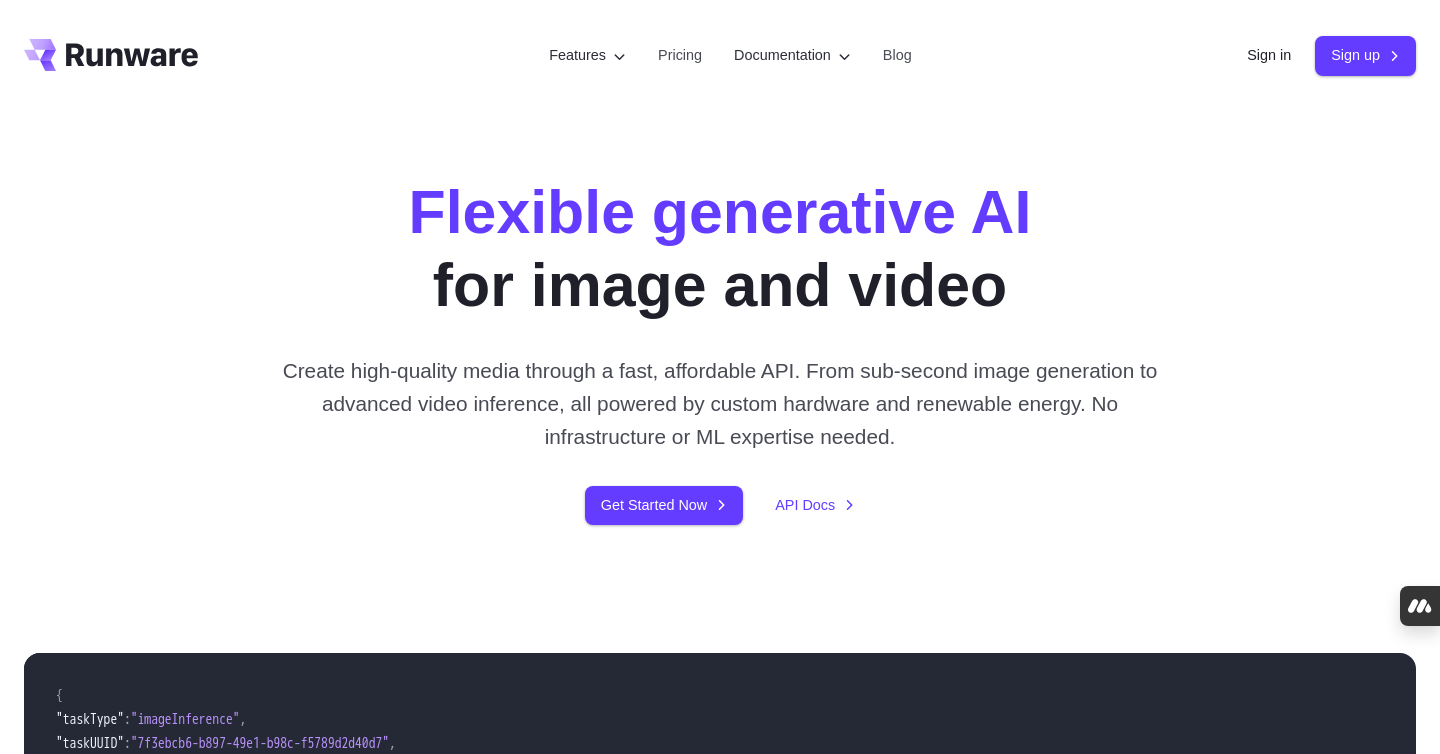 scroll, scrollTop: 0, scrollLeft: 0, axis: both 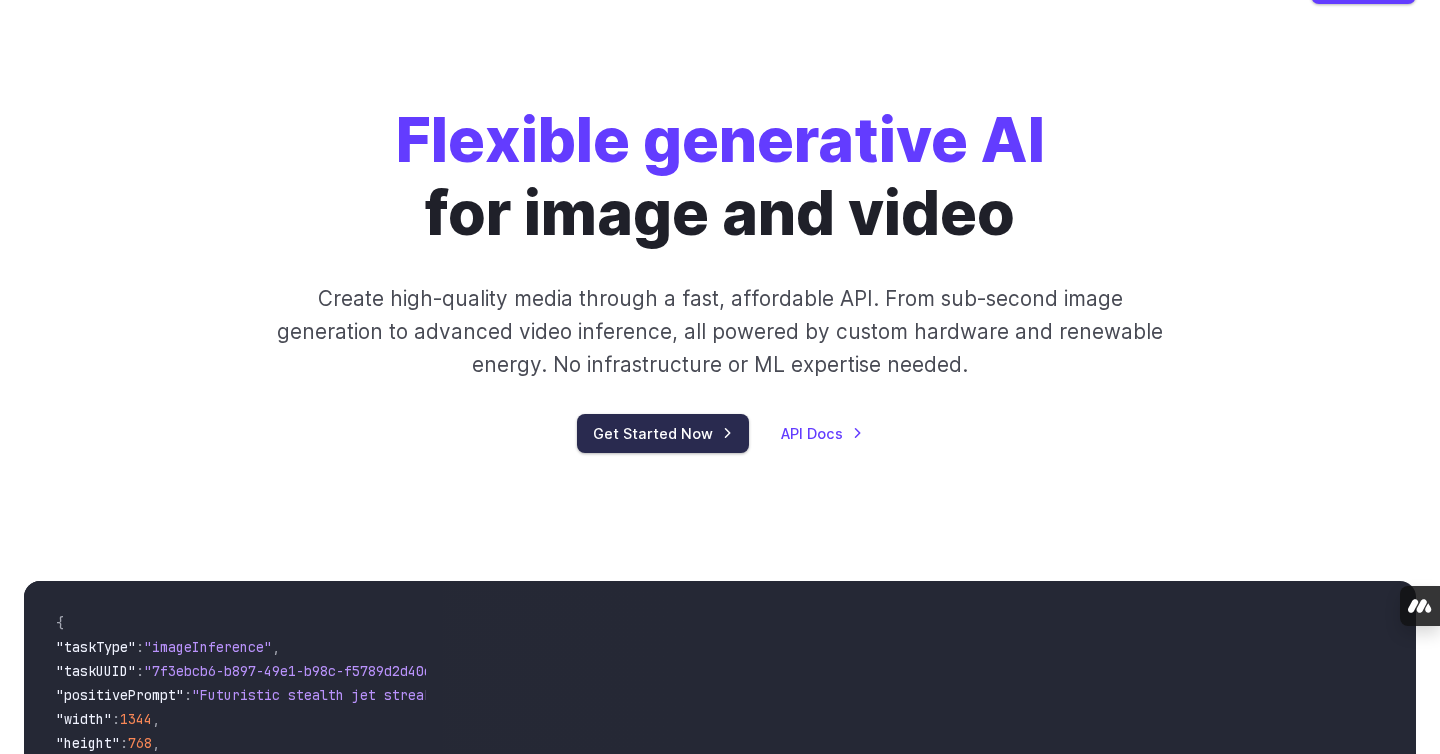 click on "Get Started Now" at bounding box center (663, 433) 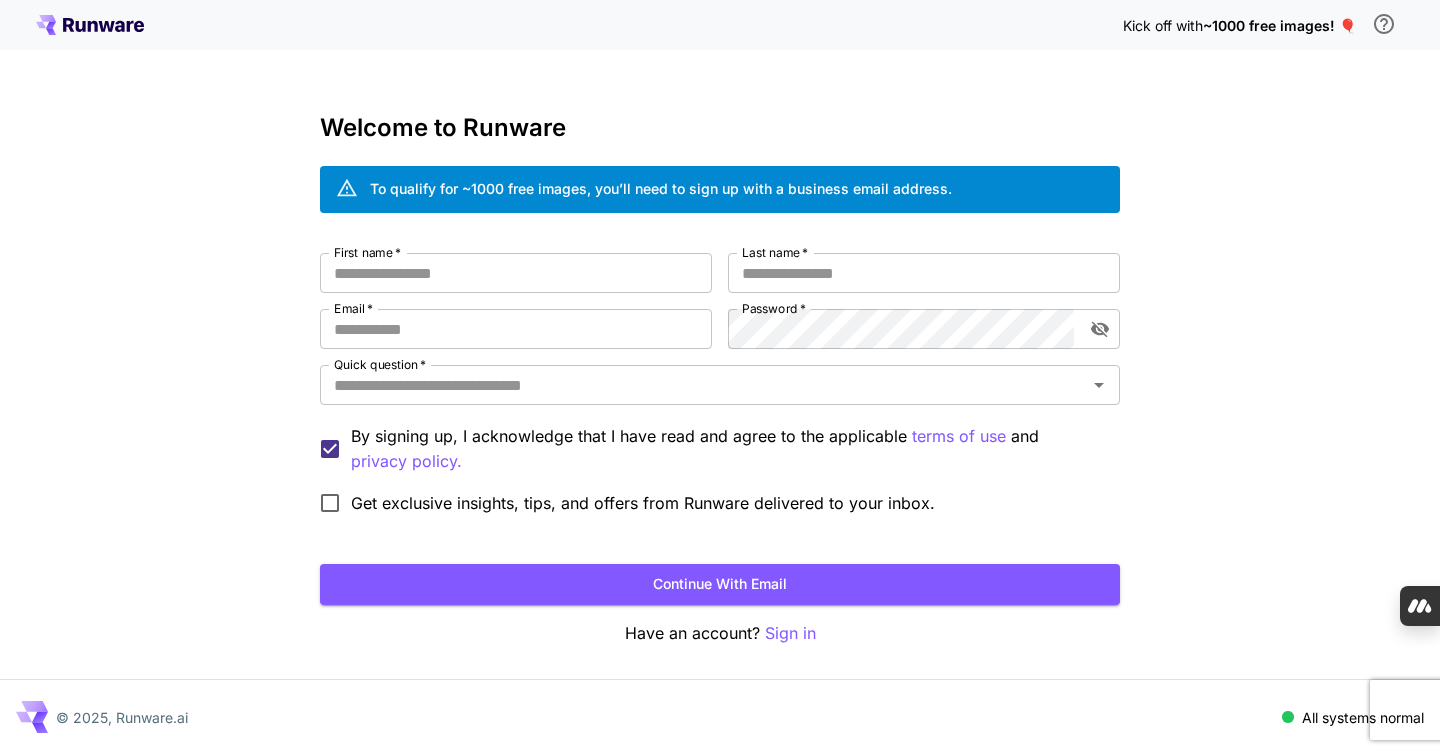 scroll, scrollTop: 0, scrollLeft: 0, axis: both 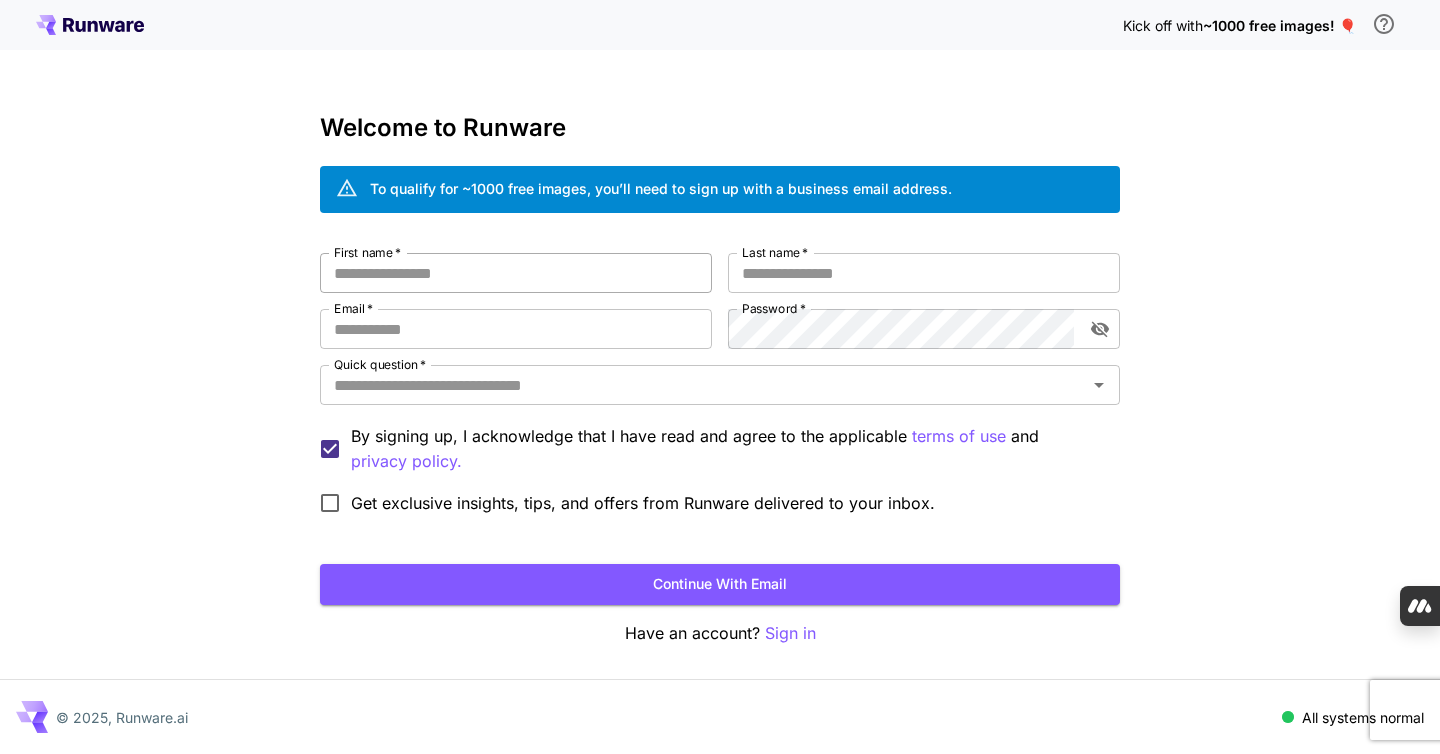 click on "First name   *" at bounding box center [516, 273] 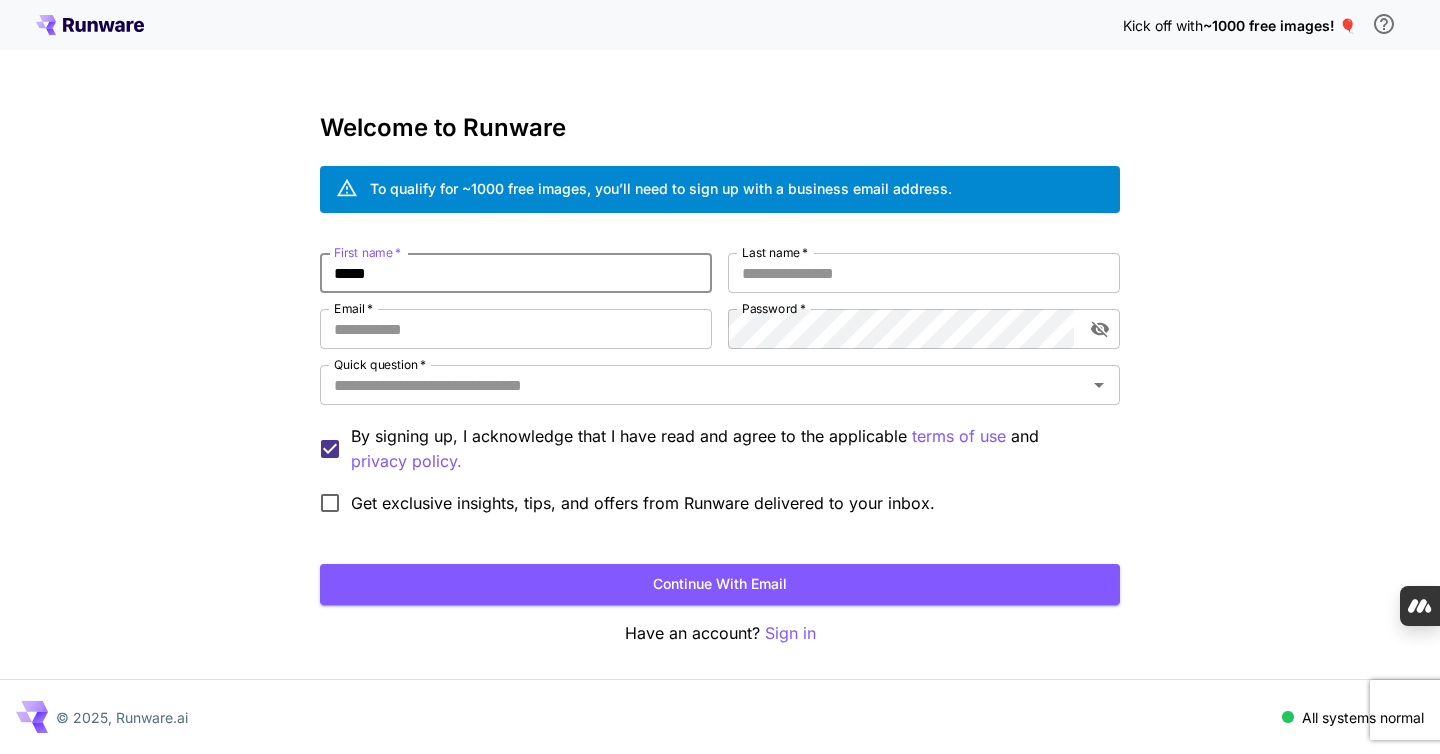 type on "*****" 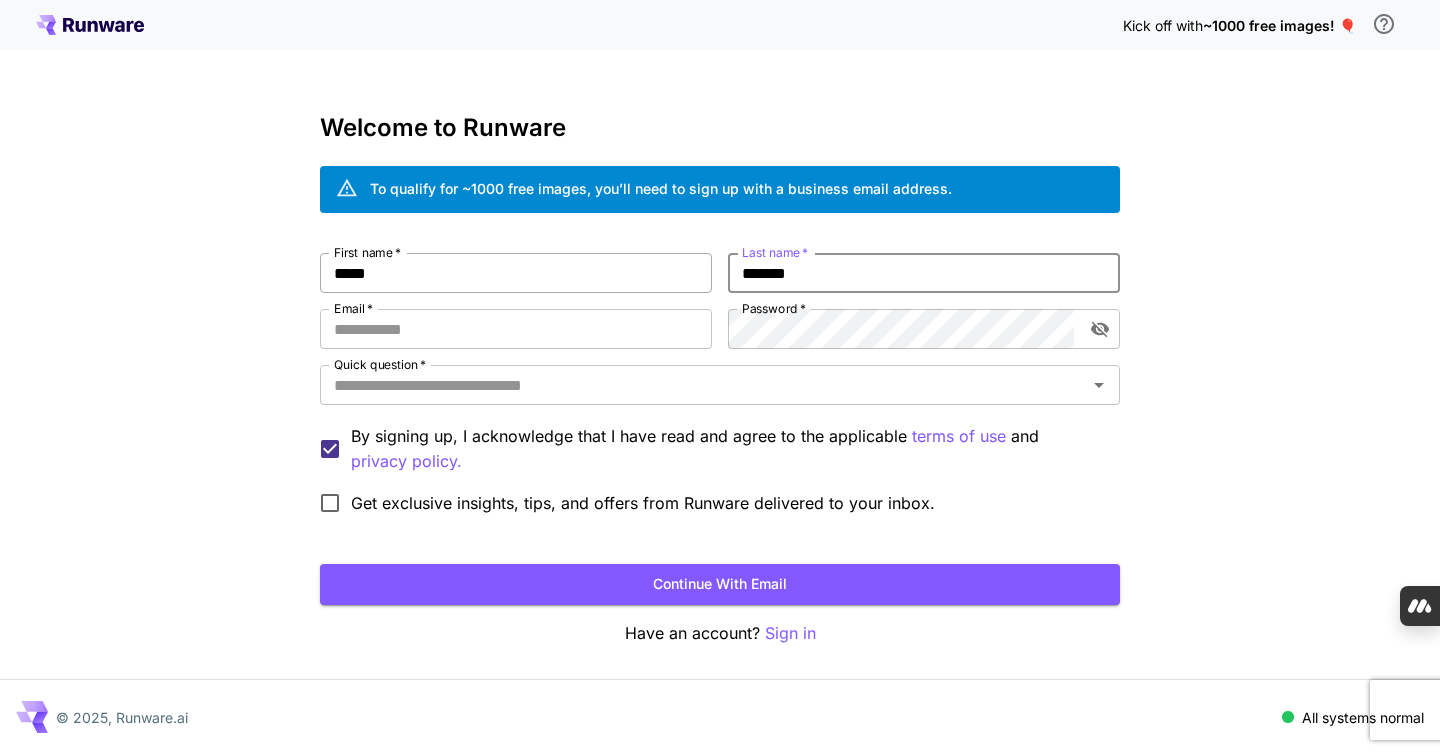 type on "*******" 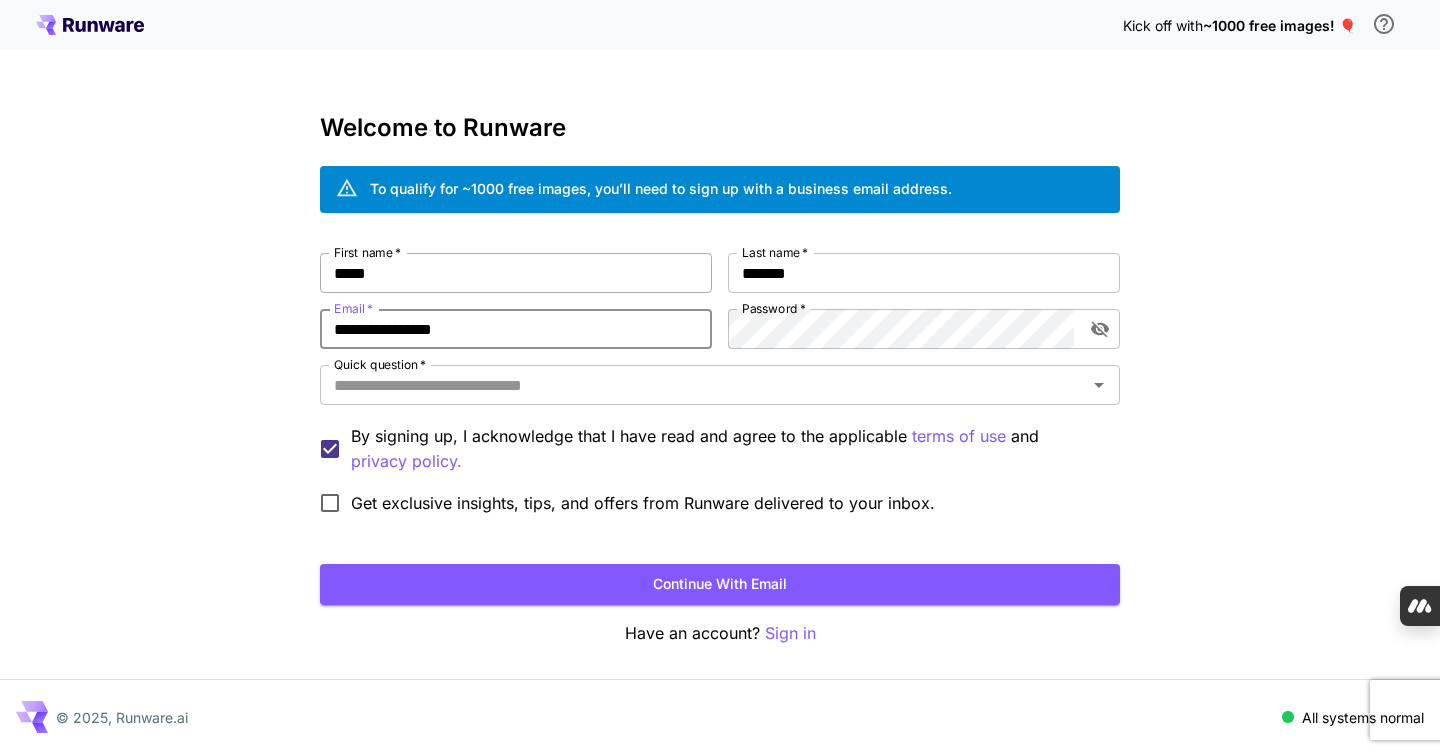 type on "**********" 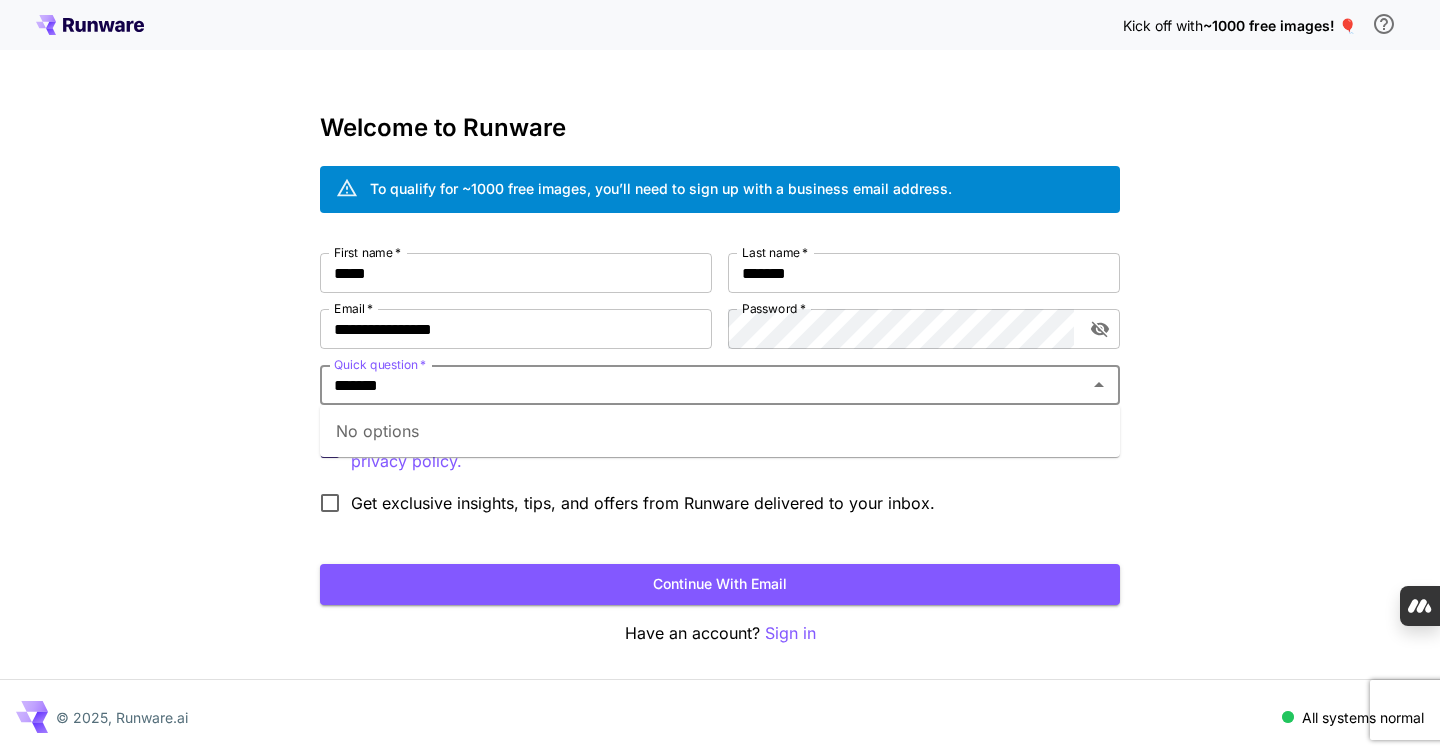 type on "*******" 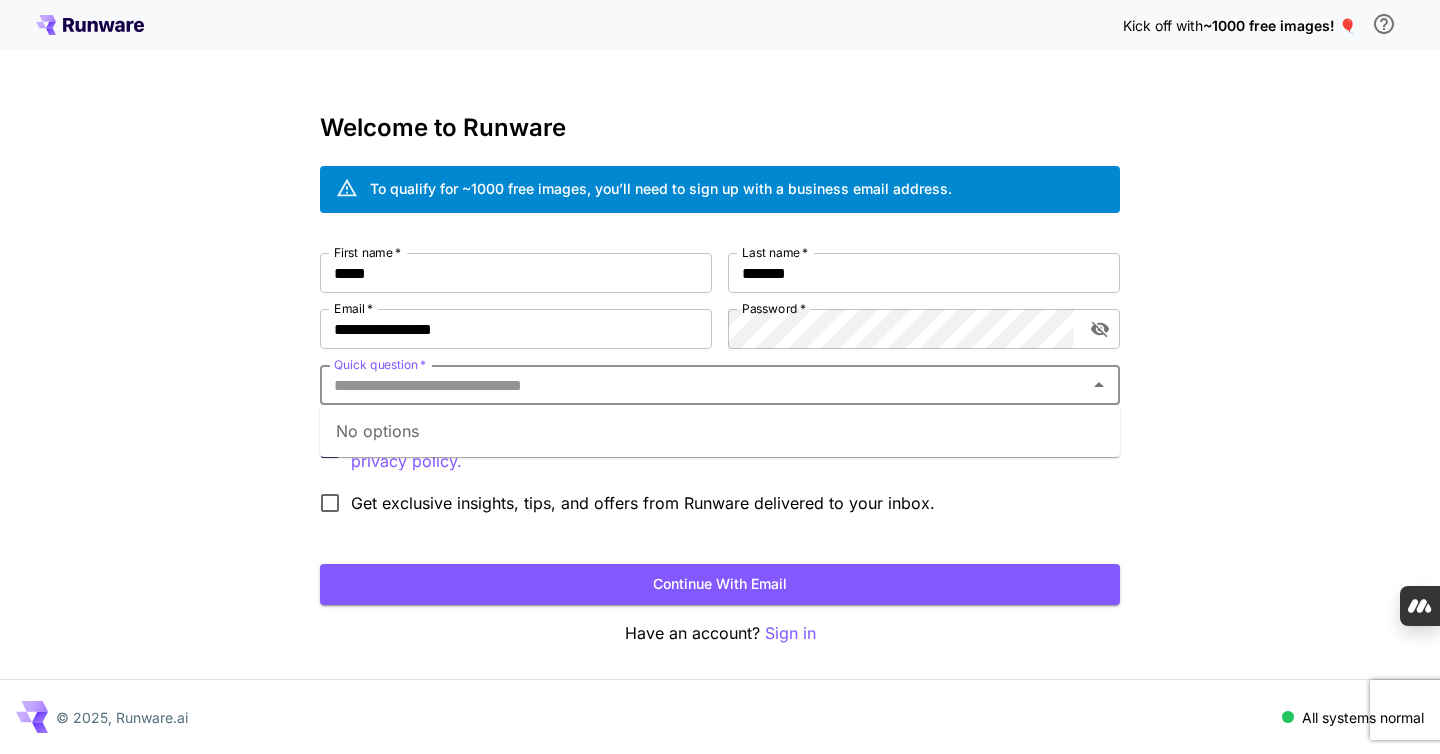 click on "**********" at bounding box center [720, 377] 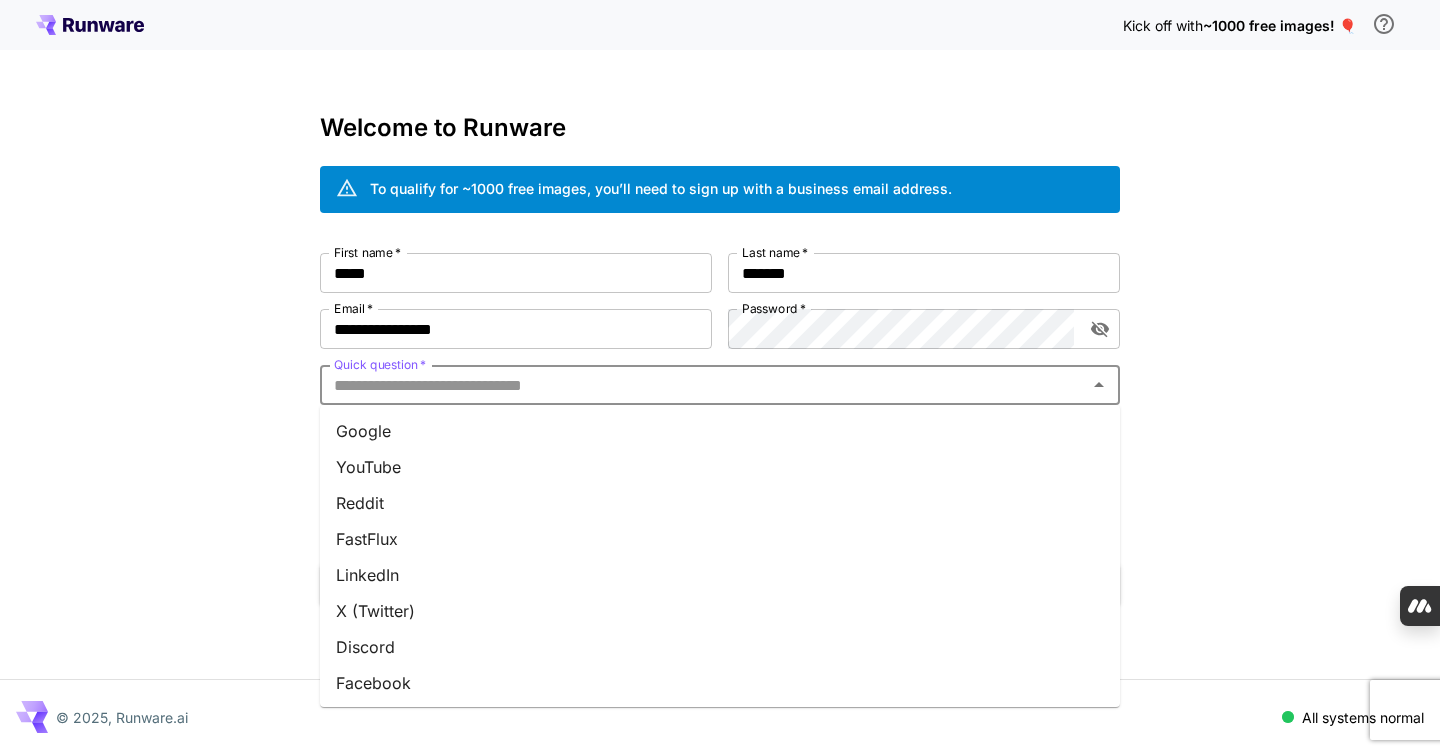 click on "Quick question   *" at bounding box center [703, 385] 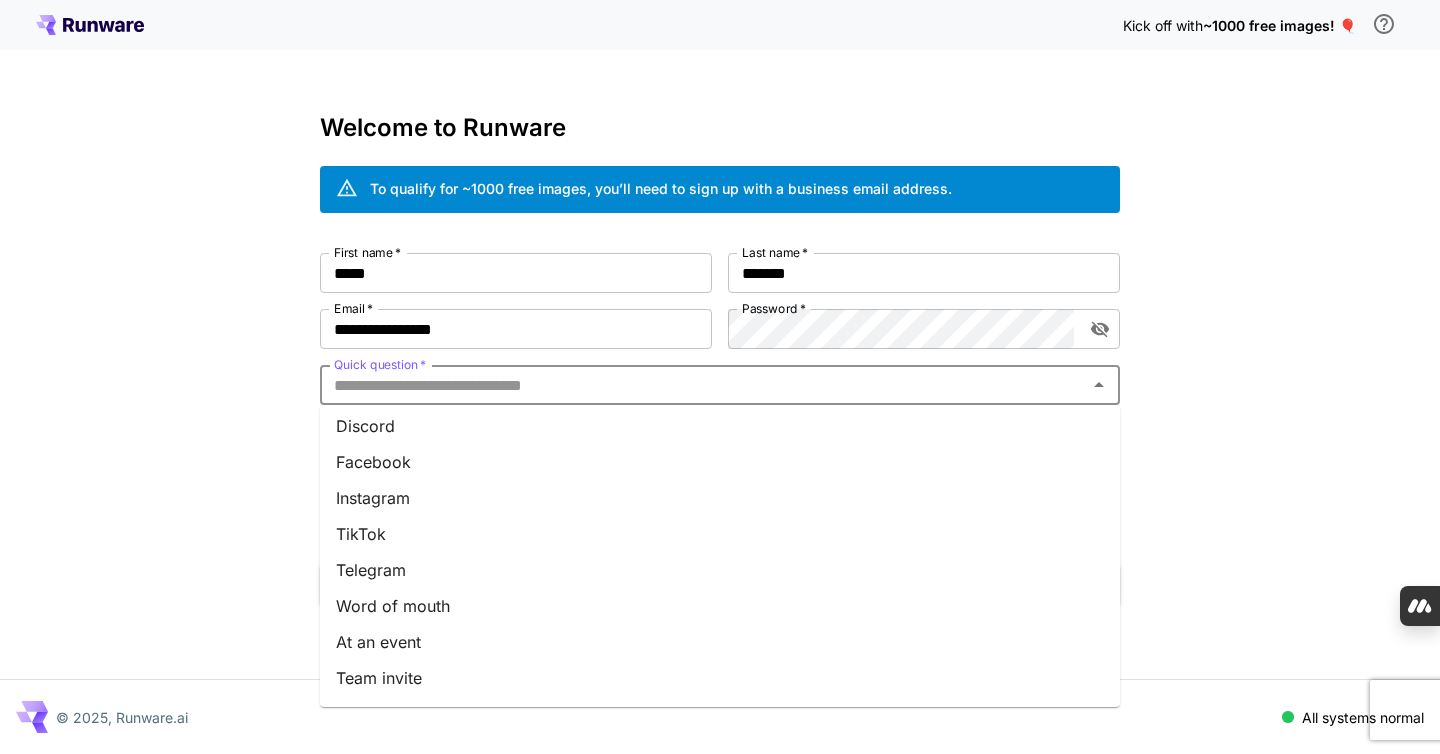 scroll, scrollTop: 254, scrollLeft: 0, axis: vertical 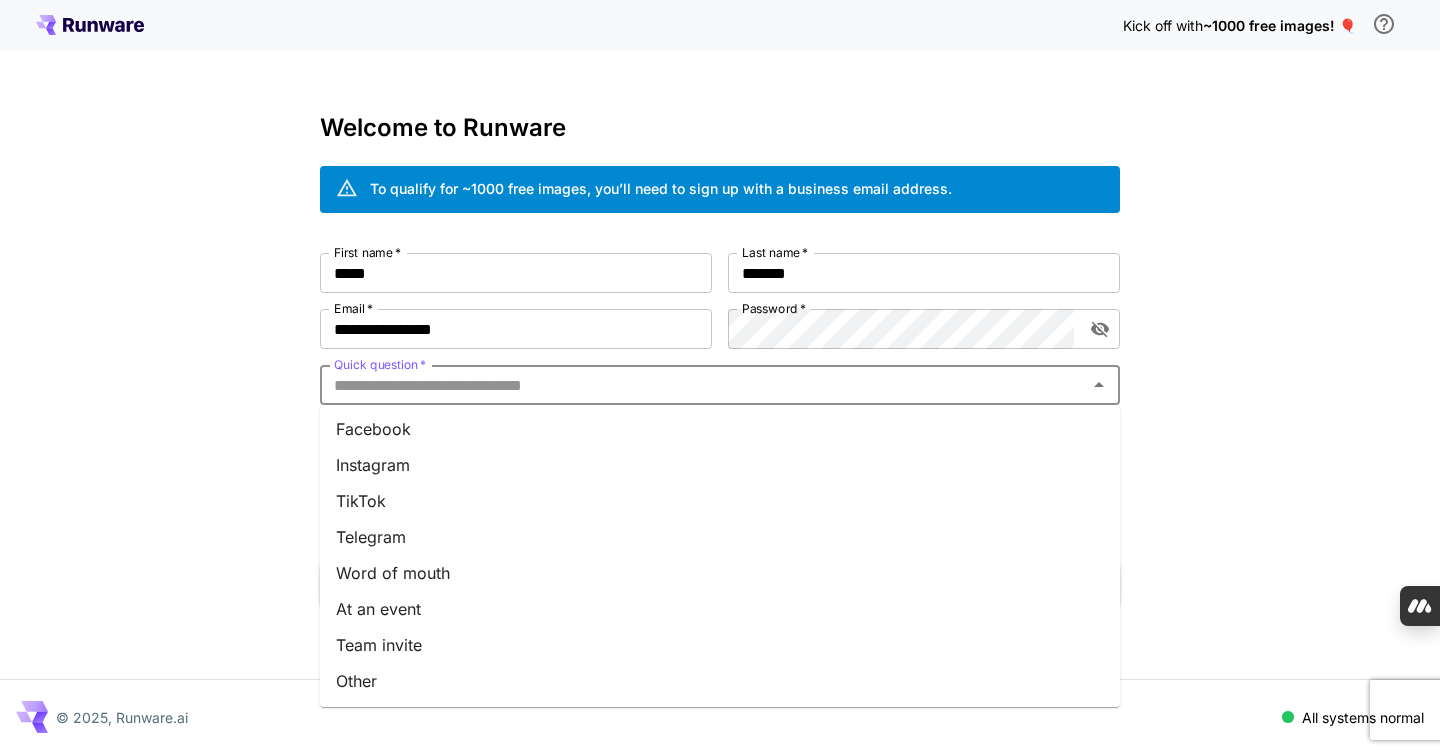 click on "Other" at bounding box center [720, 681] 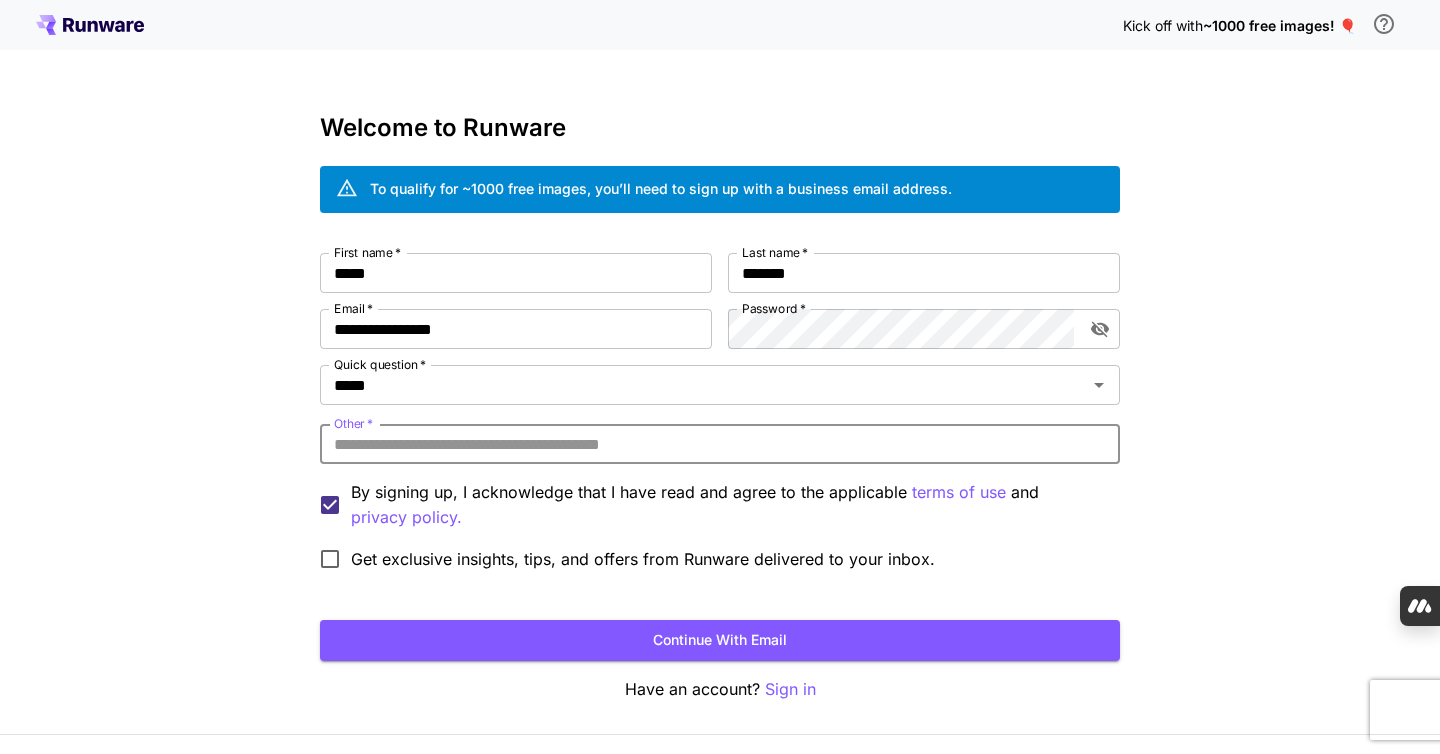 click on "Other   *" at bounding box center [720, 444] 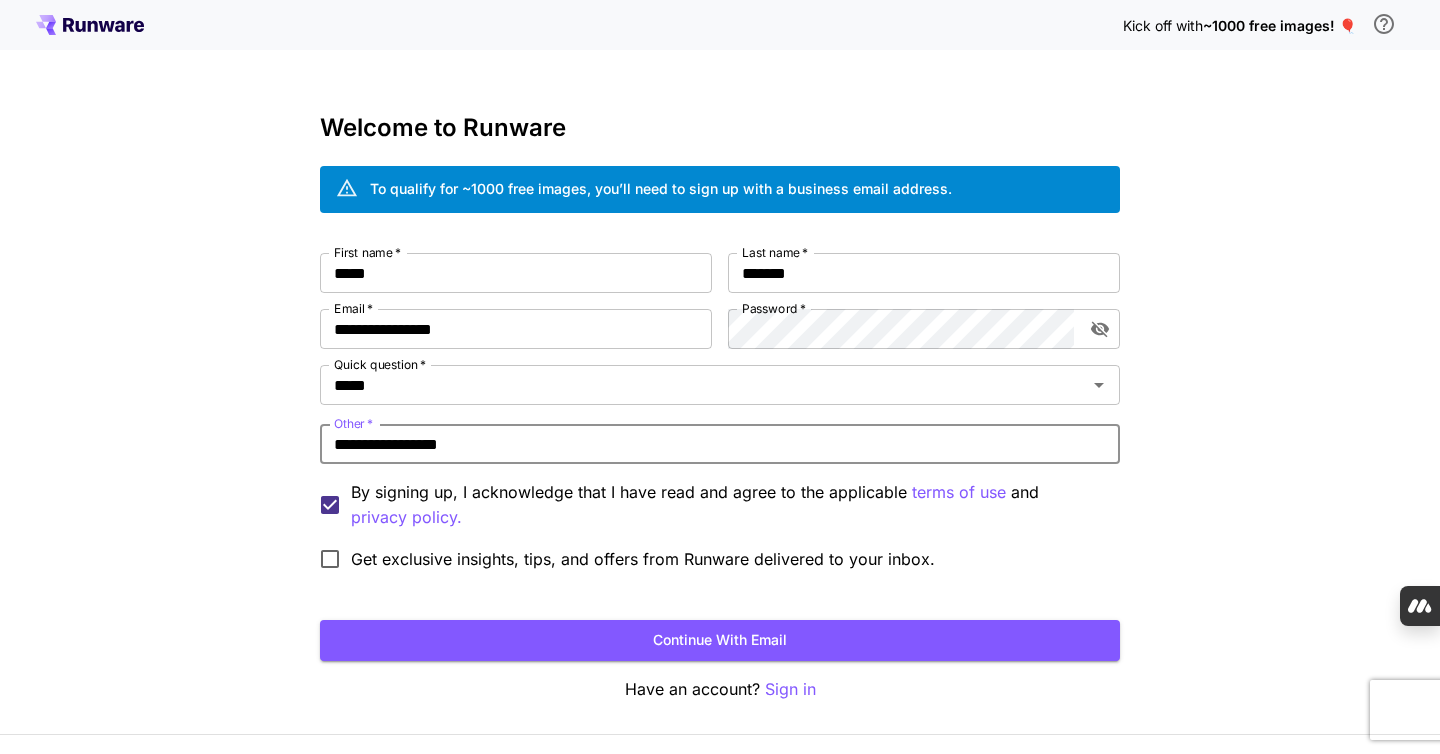 type on "**********" 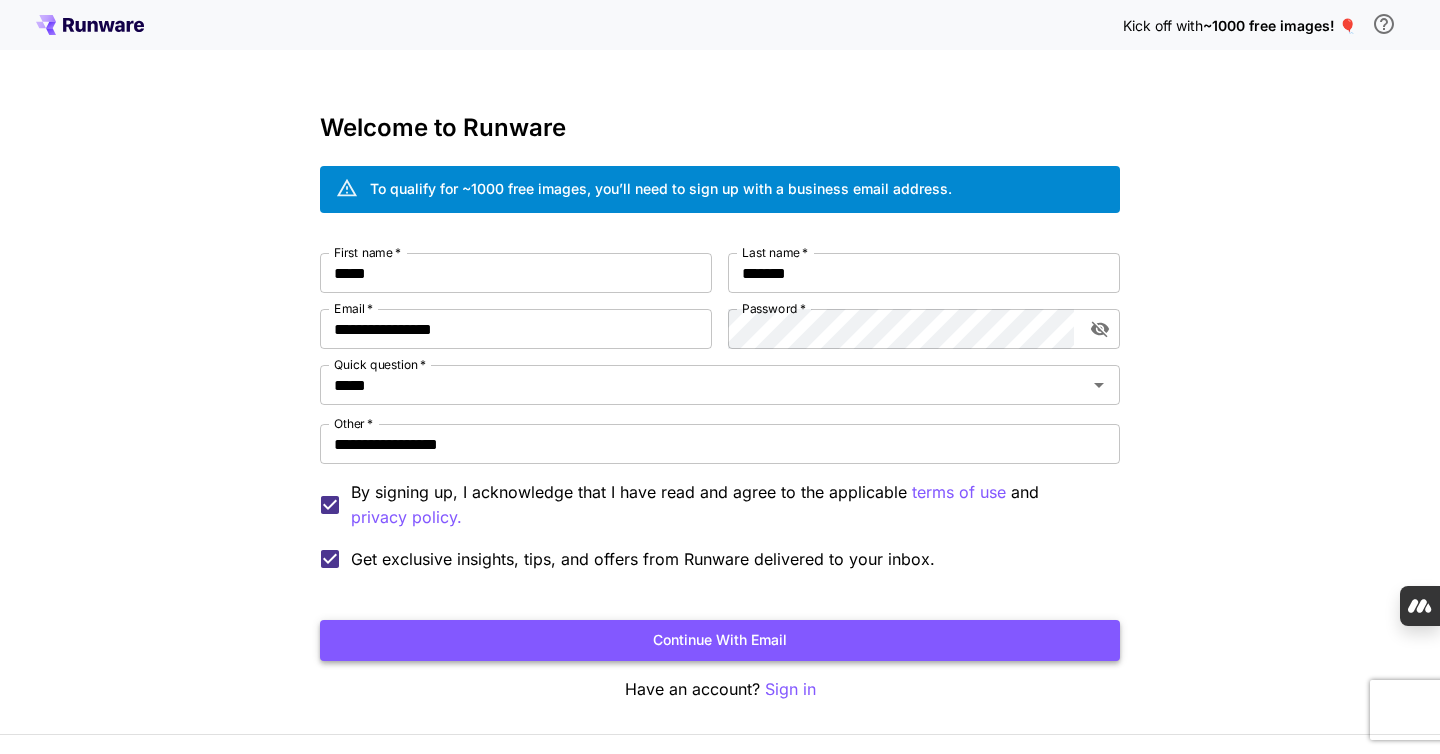 click on "Continue with email" at bounding box center [720, 640] 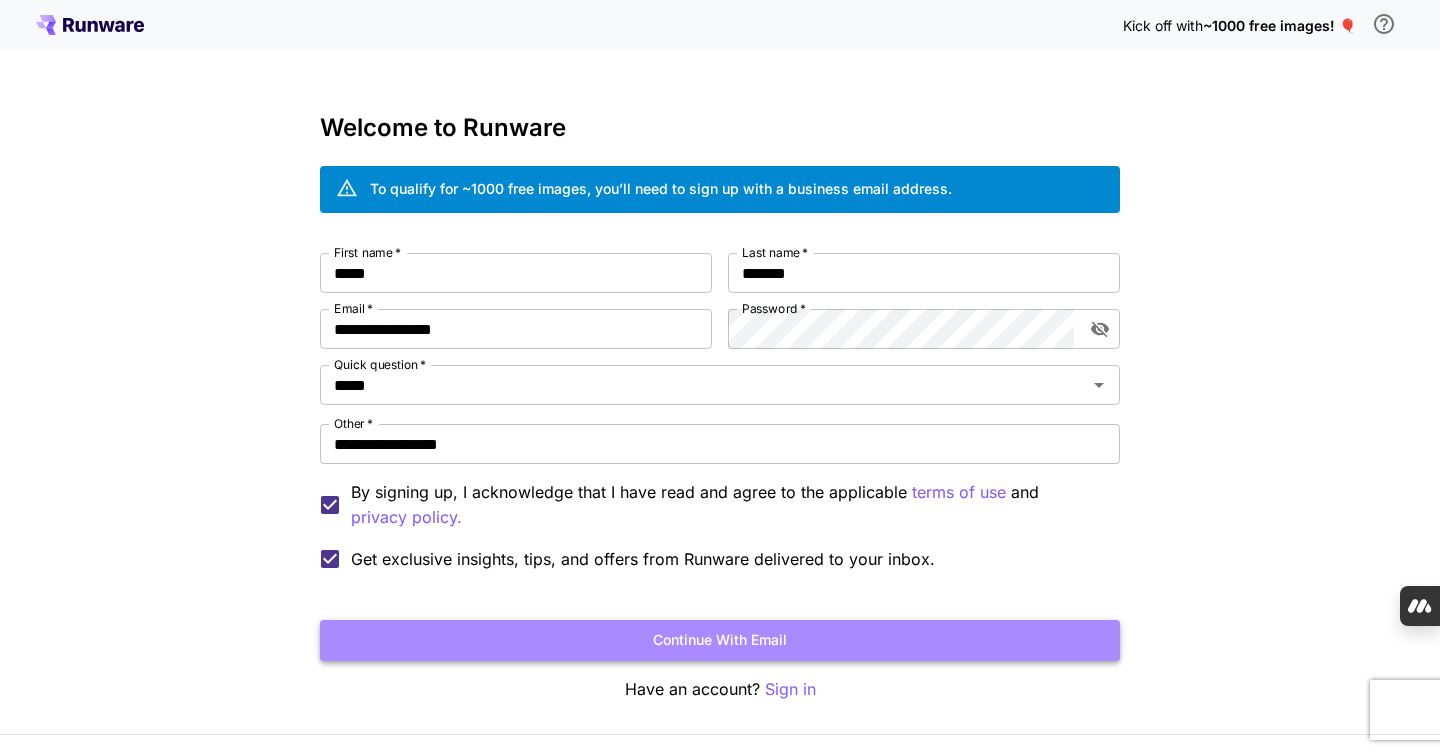 click on "Continue with email" at bounding box center (720, 640) 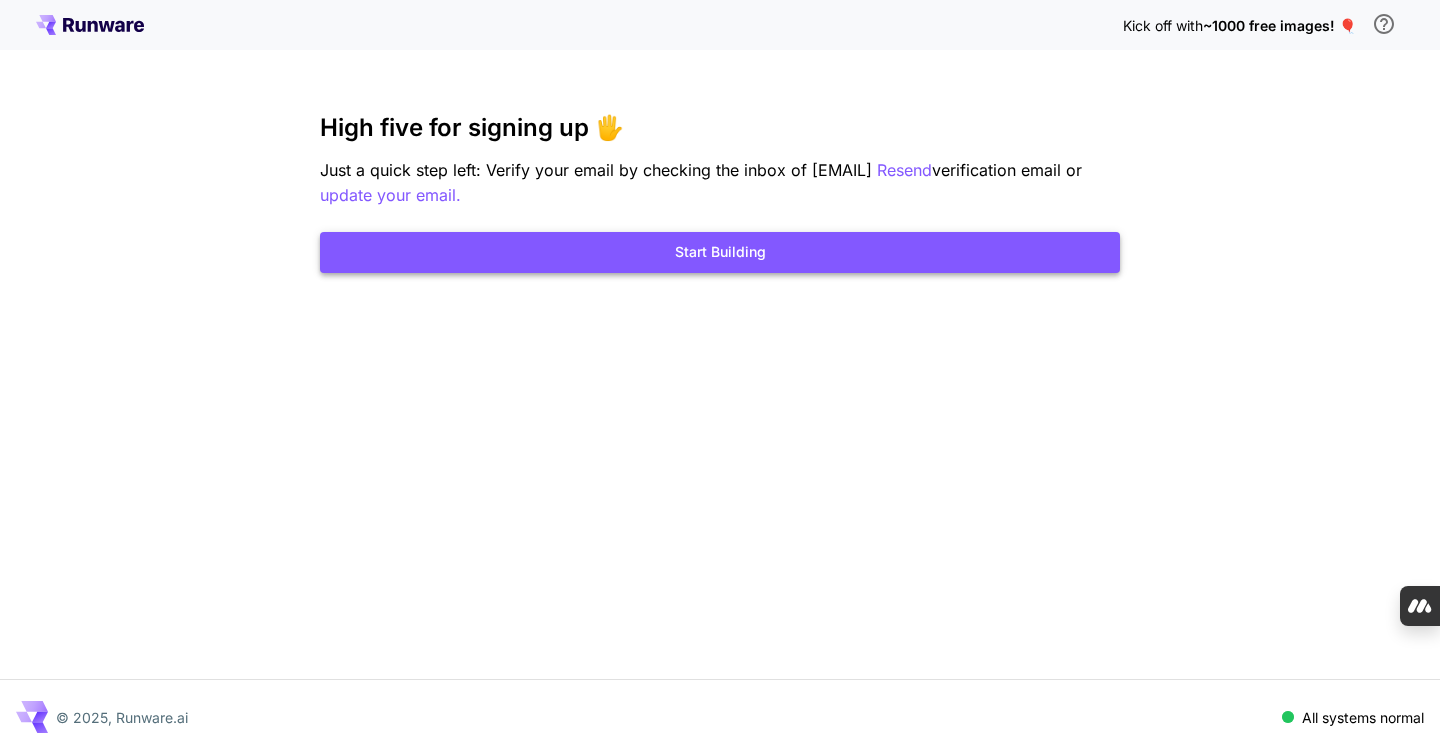 click on "Start Building" at bounding box center [720, 252] 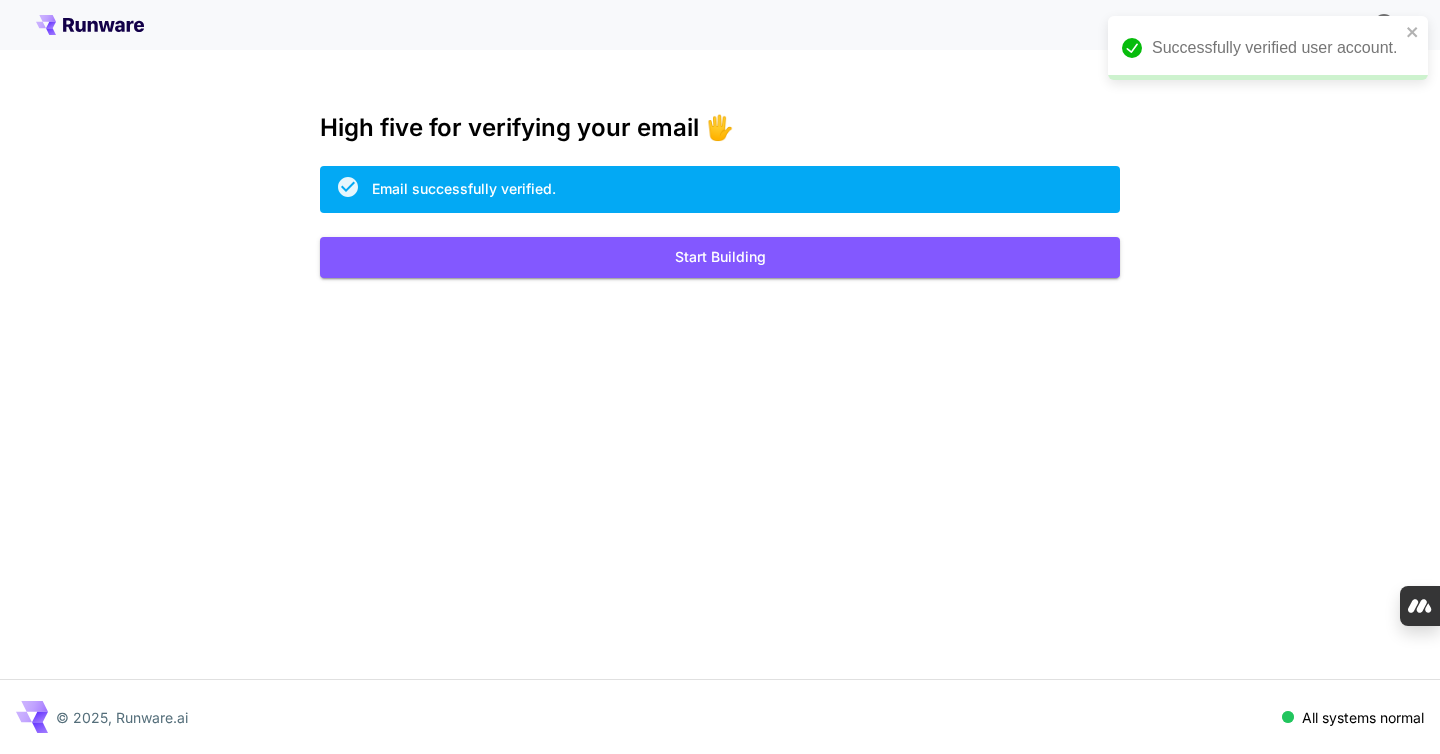 scroll, scrollTop: 0, scrollLeft: 0, axis: both 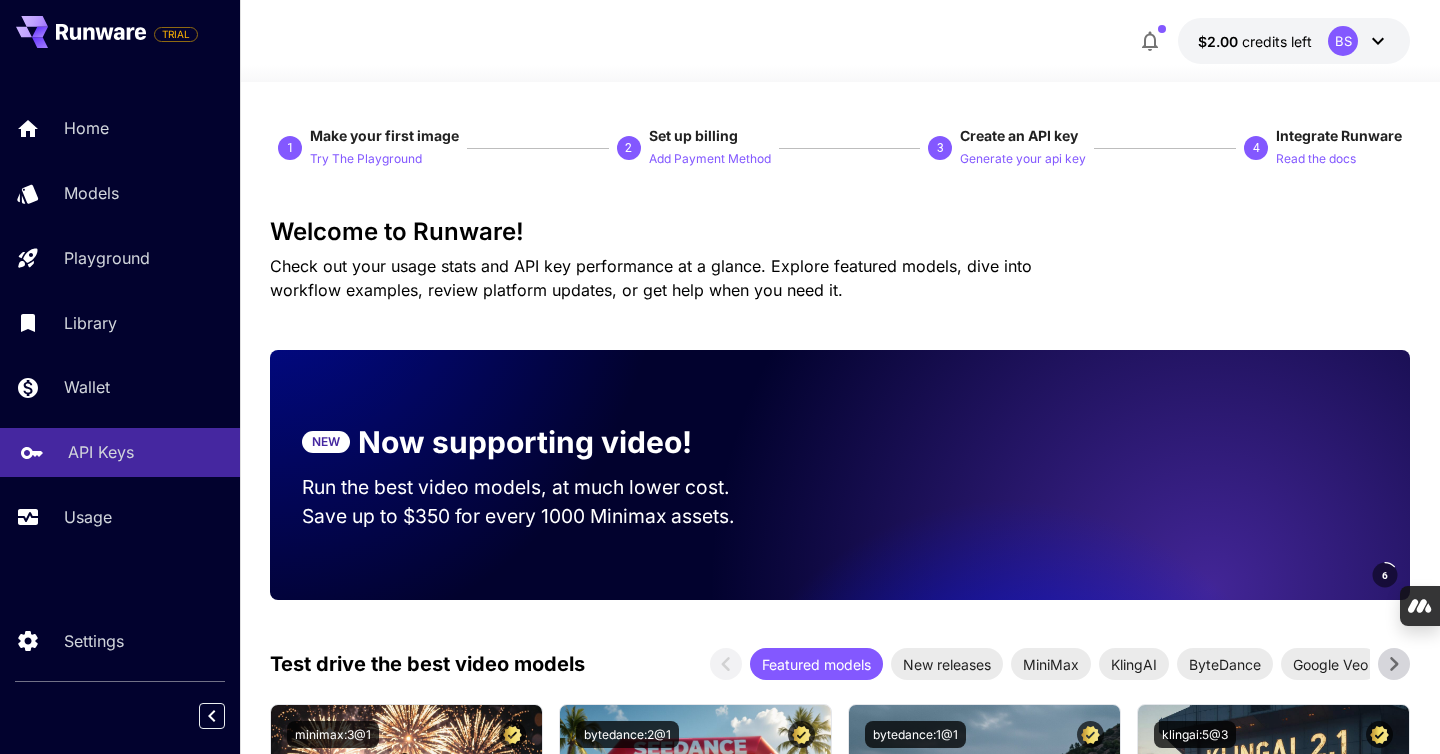 click on "API Keys" at bounding box center [101, 452] 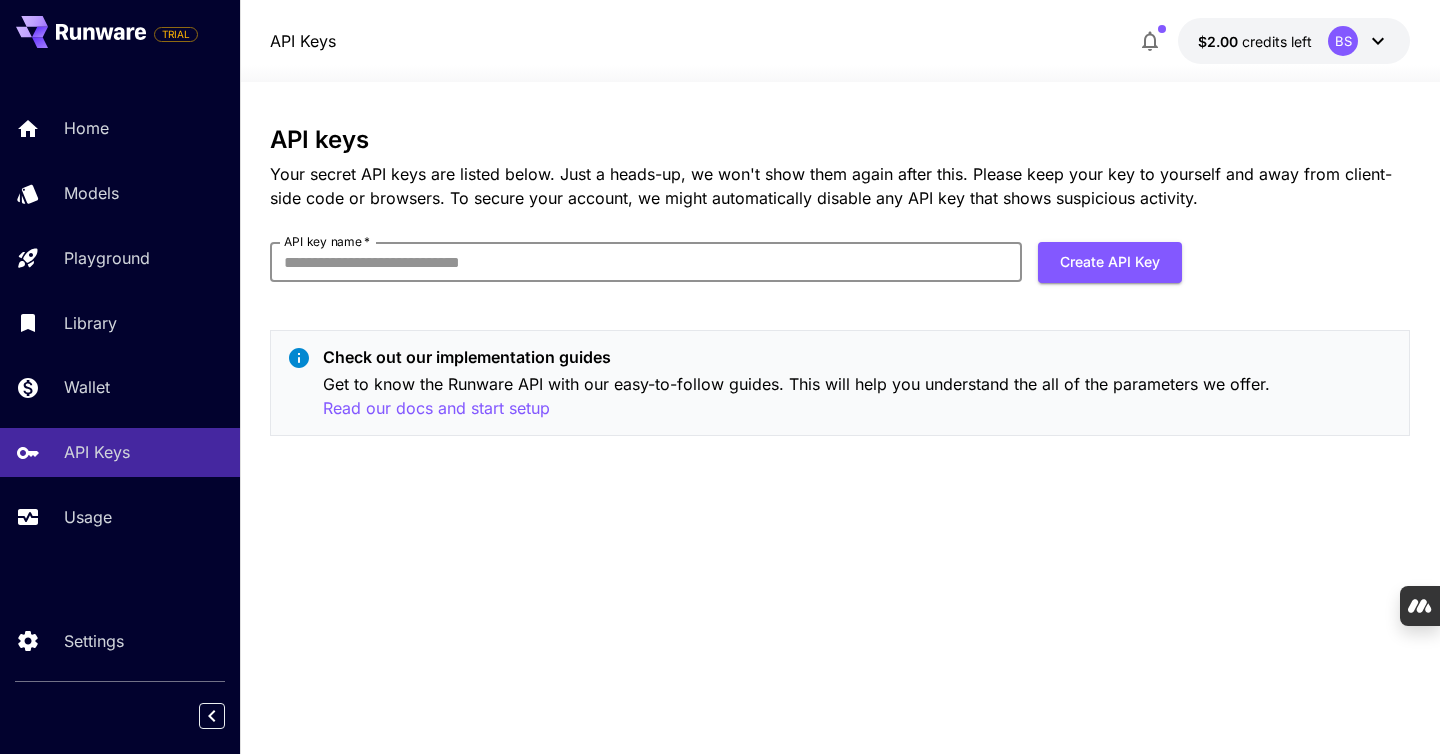 click on "API key name   *" at bounding box center (646, 262) 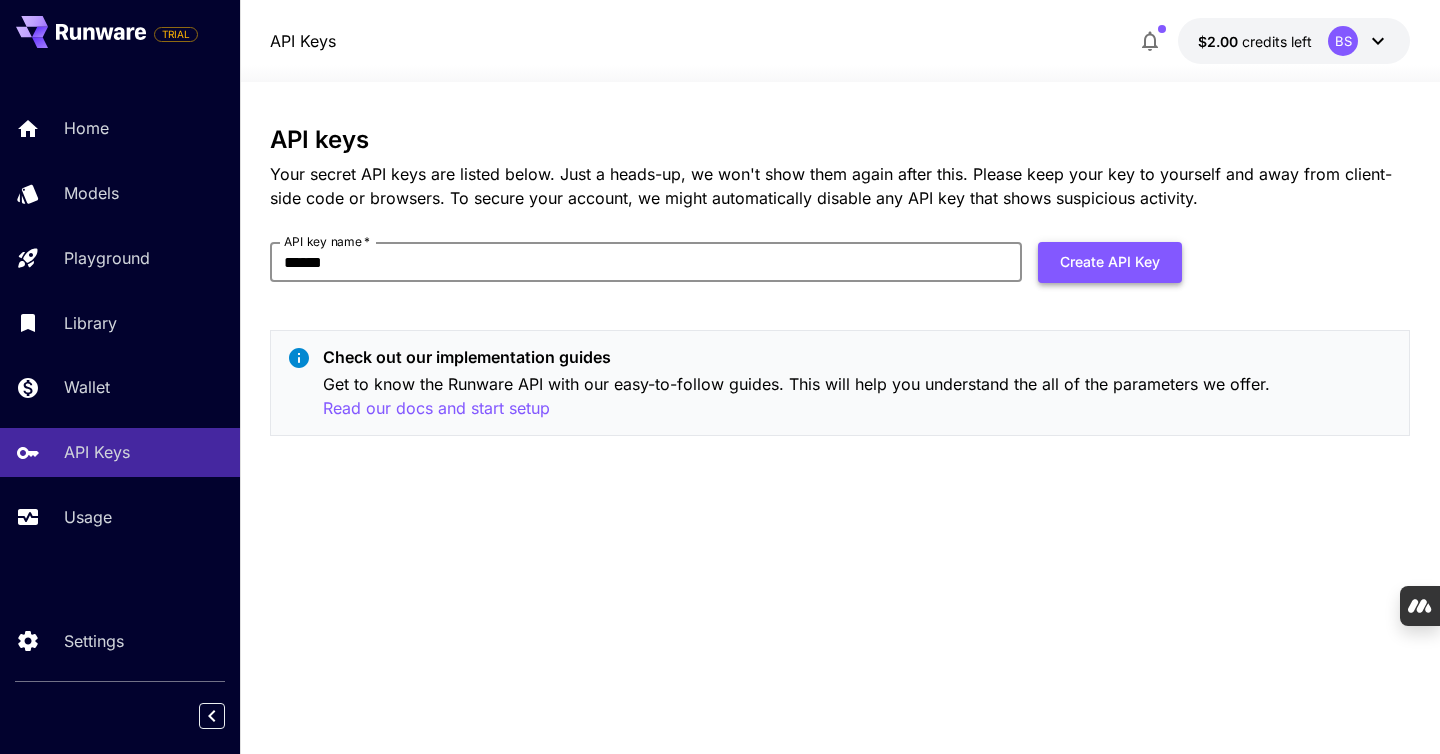 type on "******" 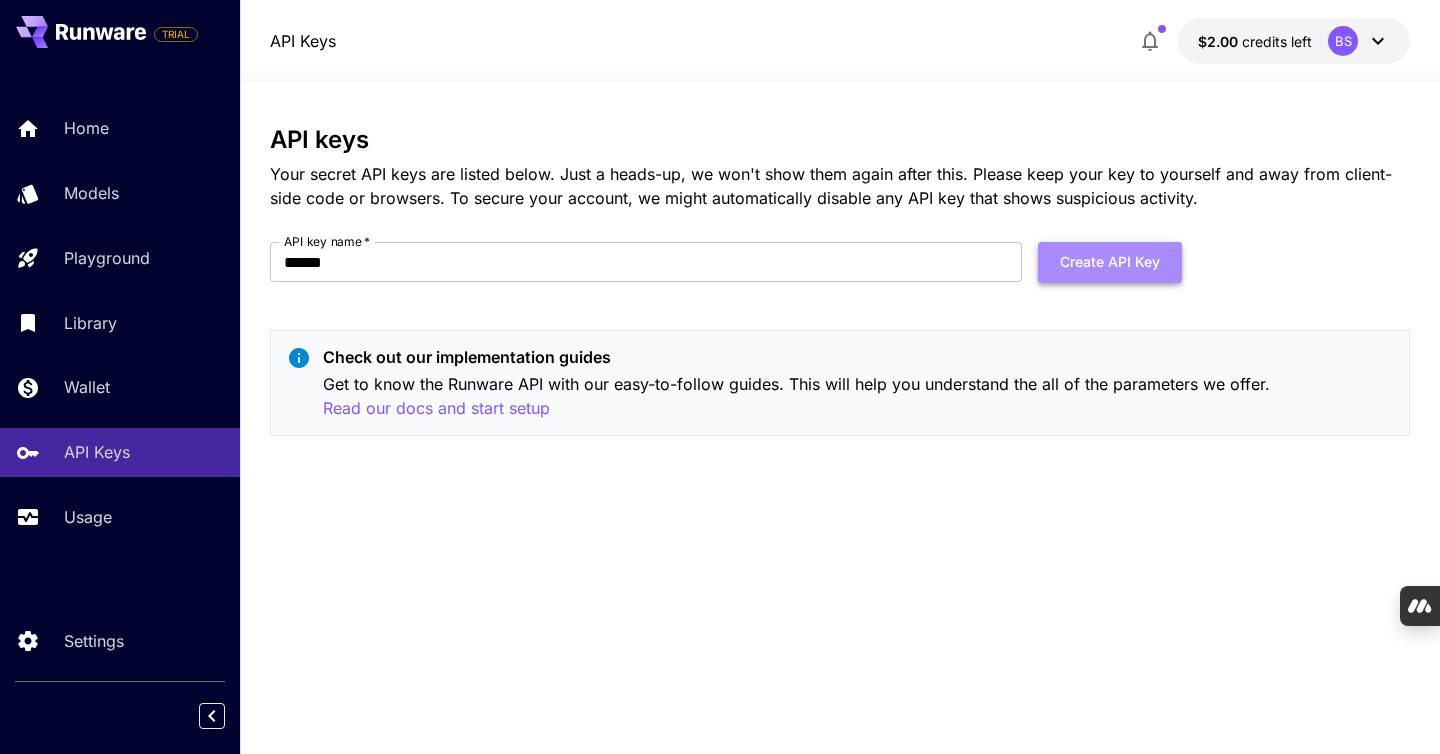 click on "Create API Key" at bounding box center [1110, 262] 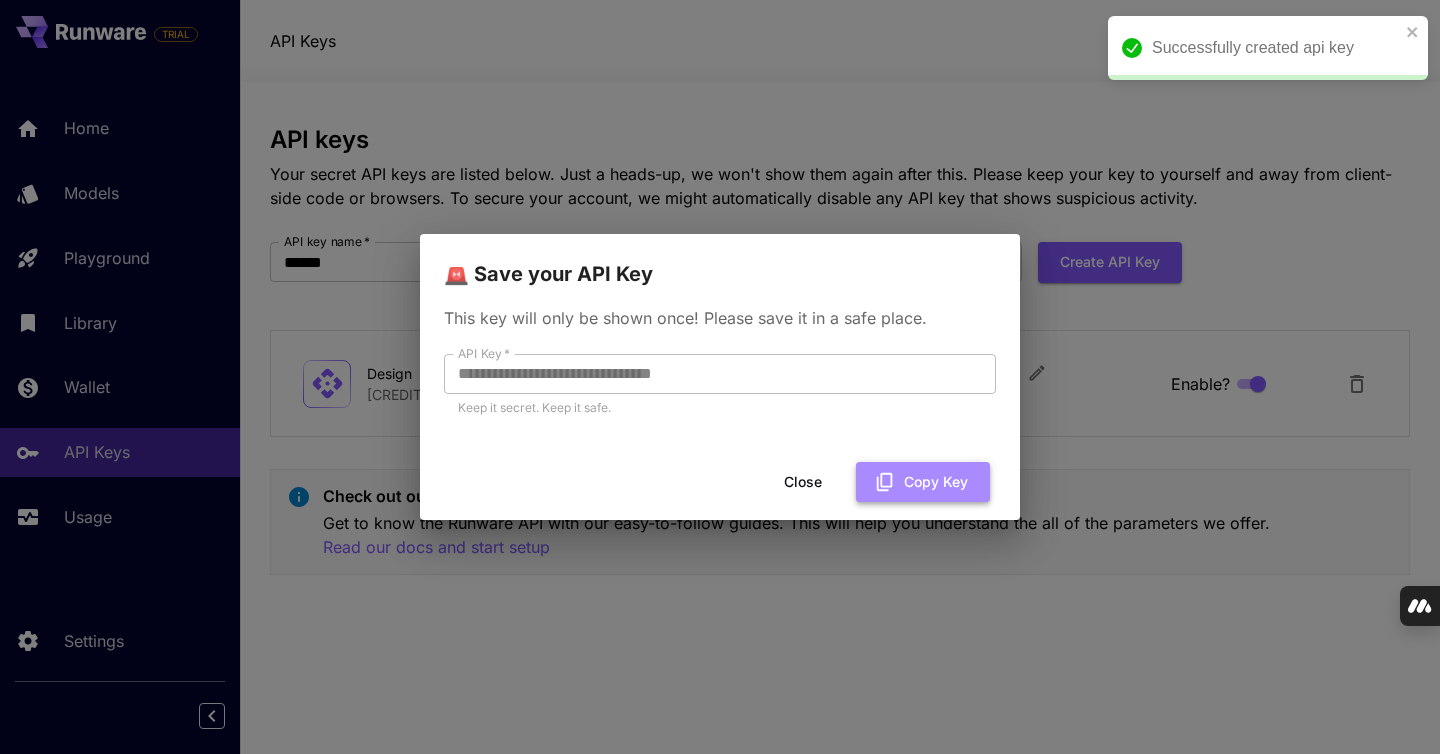 click on "Copy Key" at bounding box center (923, 482) 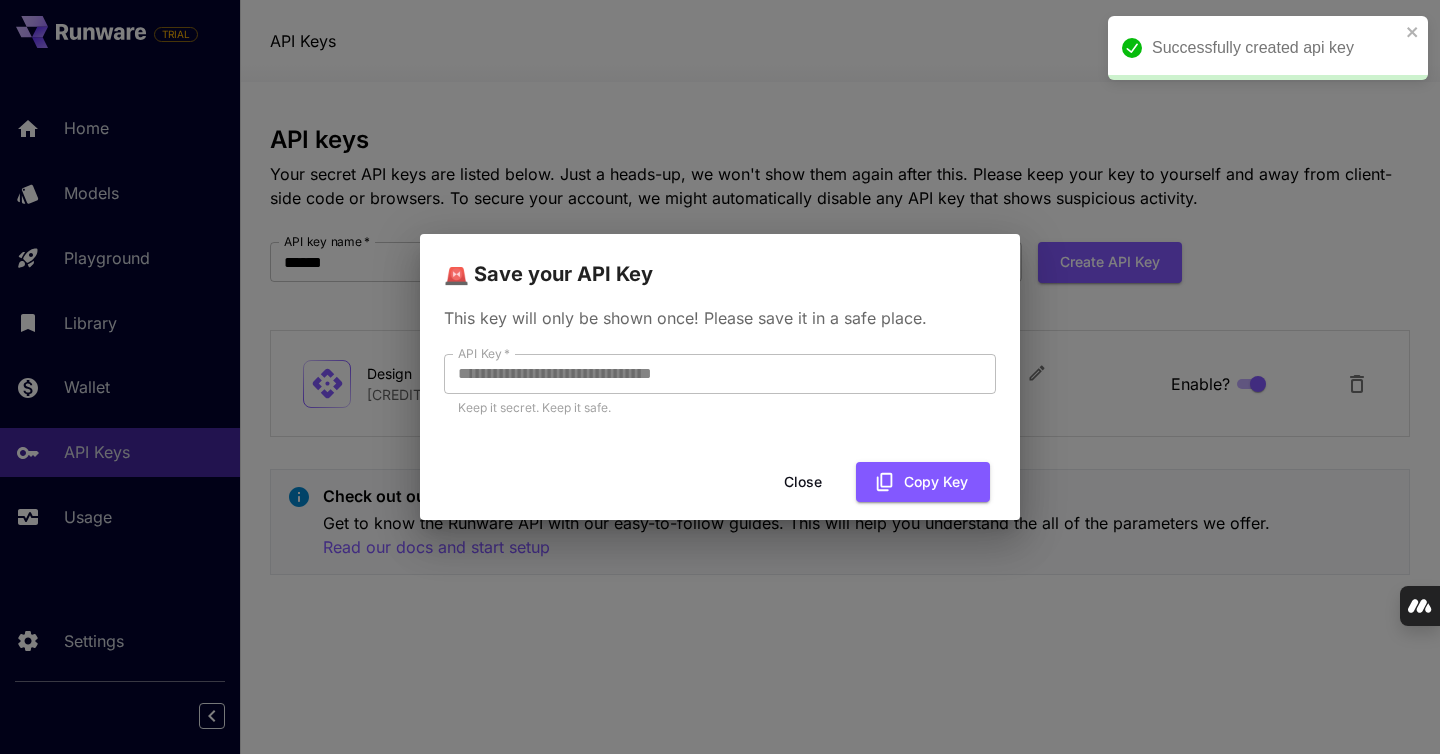 type 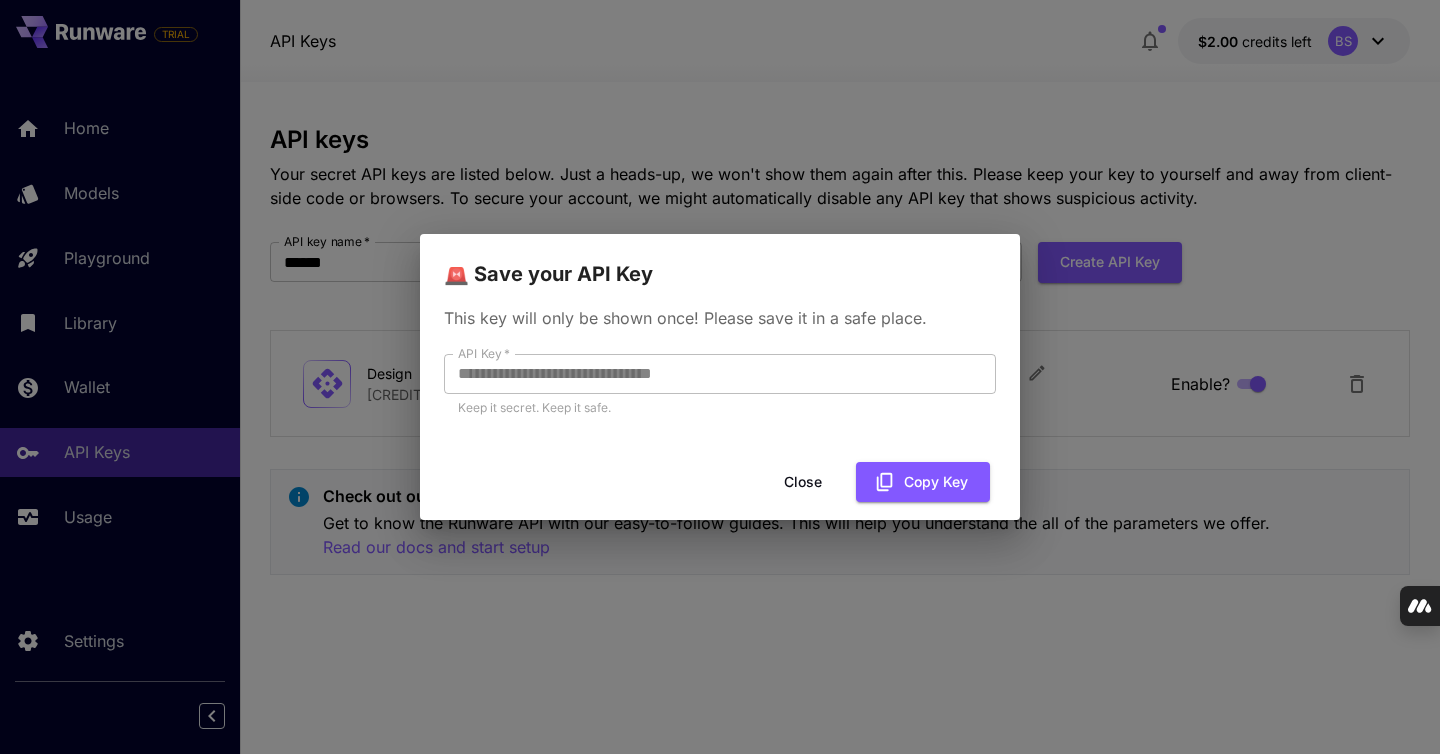 click on "Close" at bounding box center [803, 482] 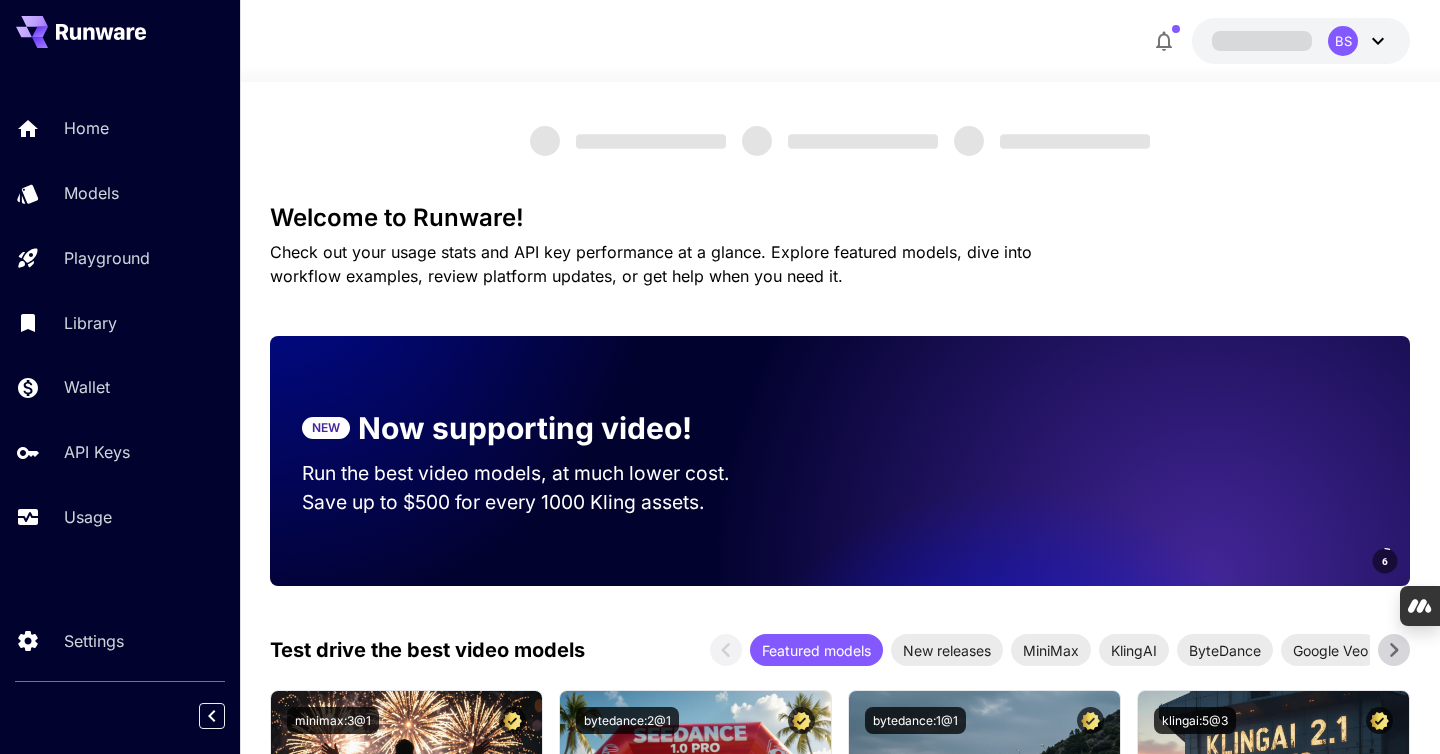scroll, scrollTop: 0, scrollLeft: 0, axis: both 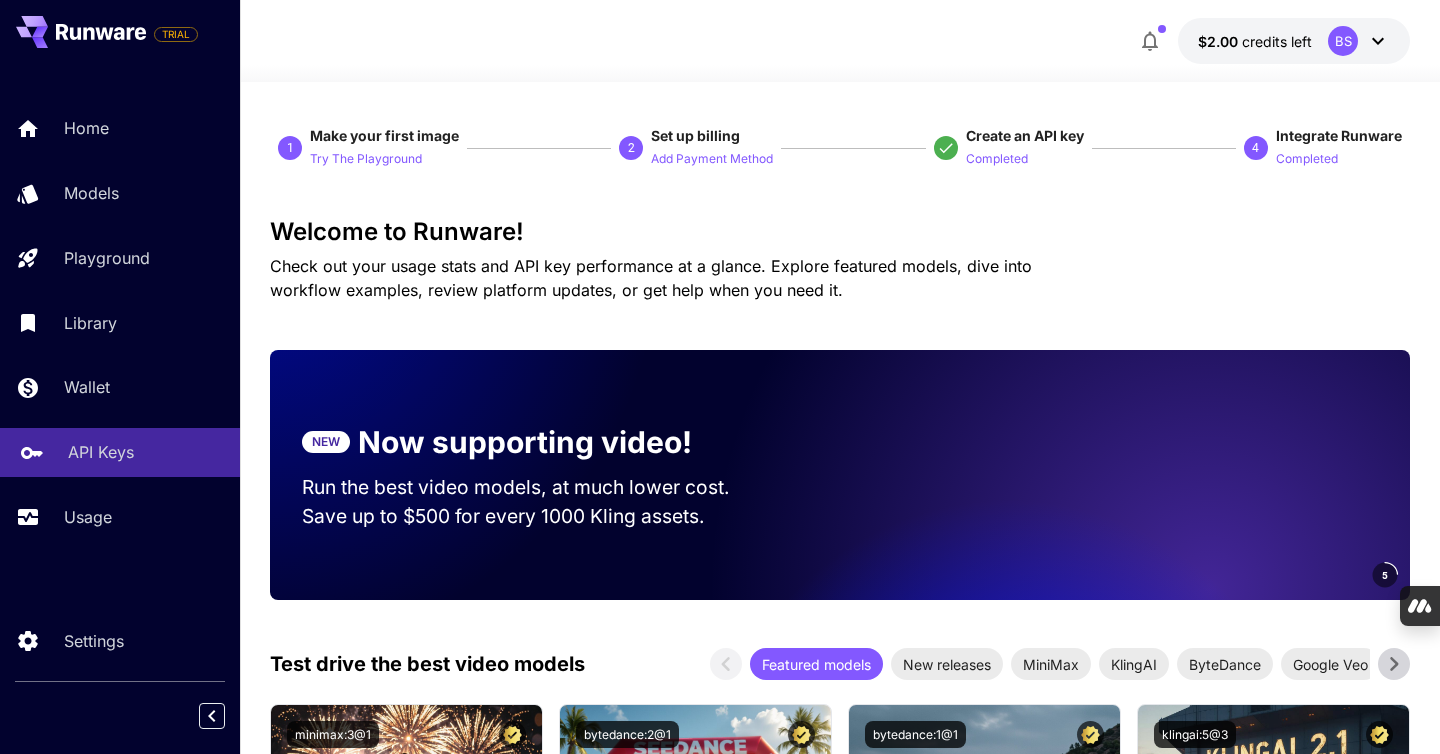 click on "API Keys" at bounding box center [101, 452] 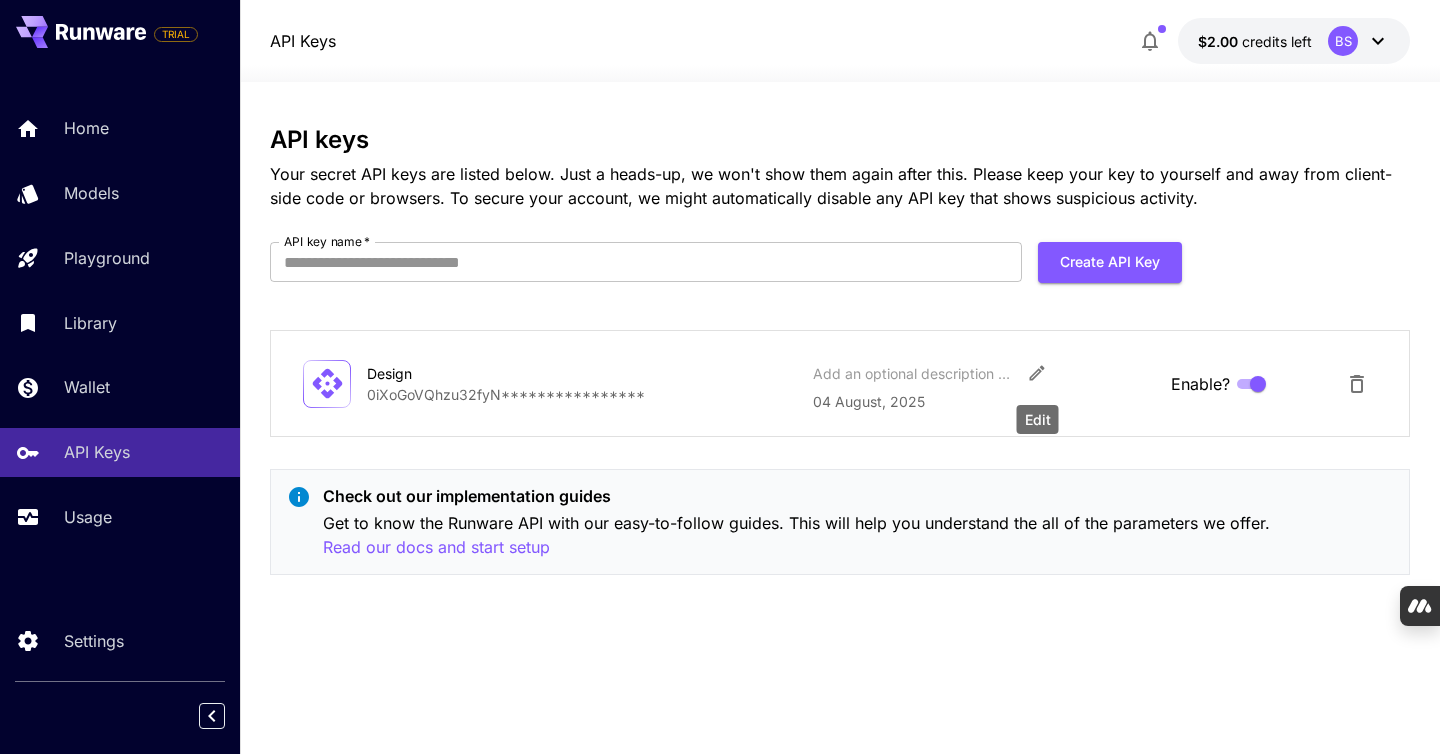 click 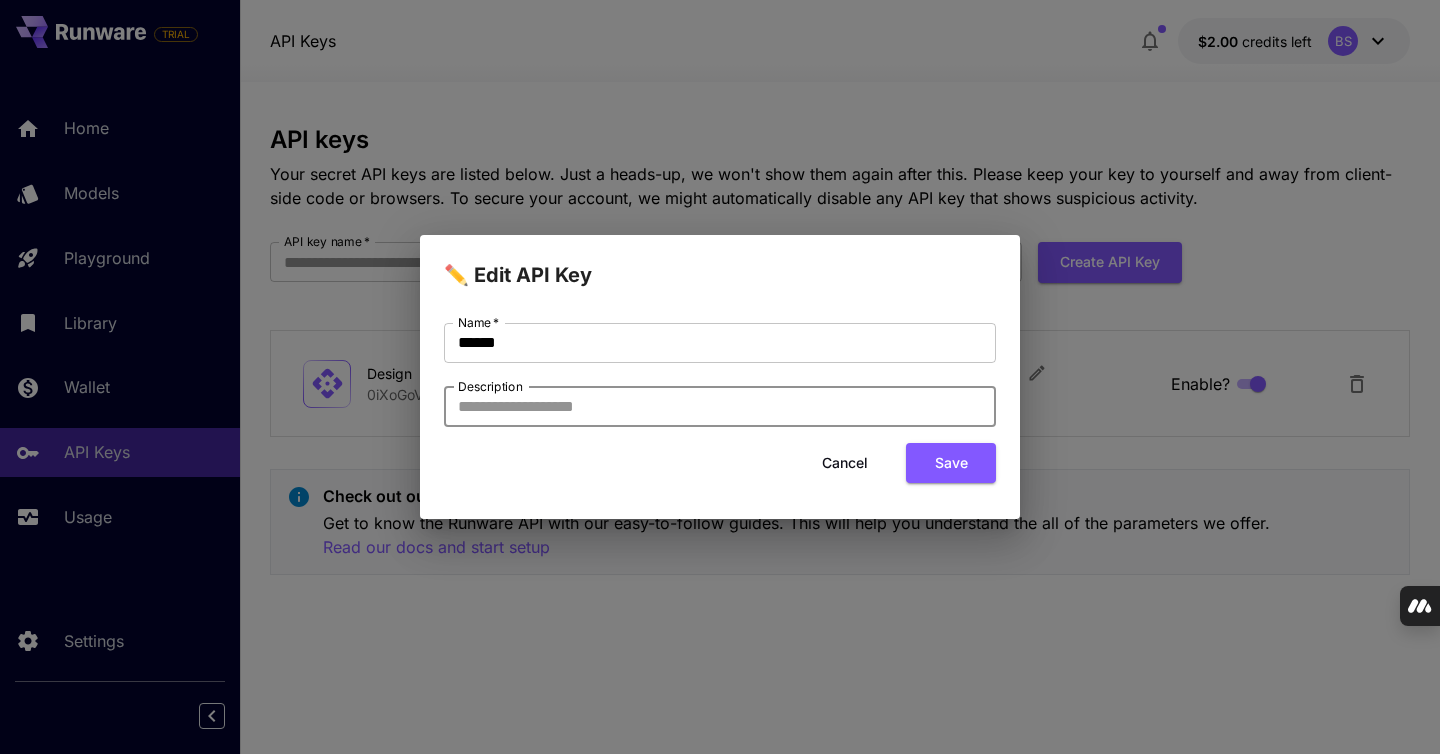 click on "Description" at bounding box center [720, 407] 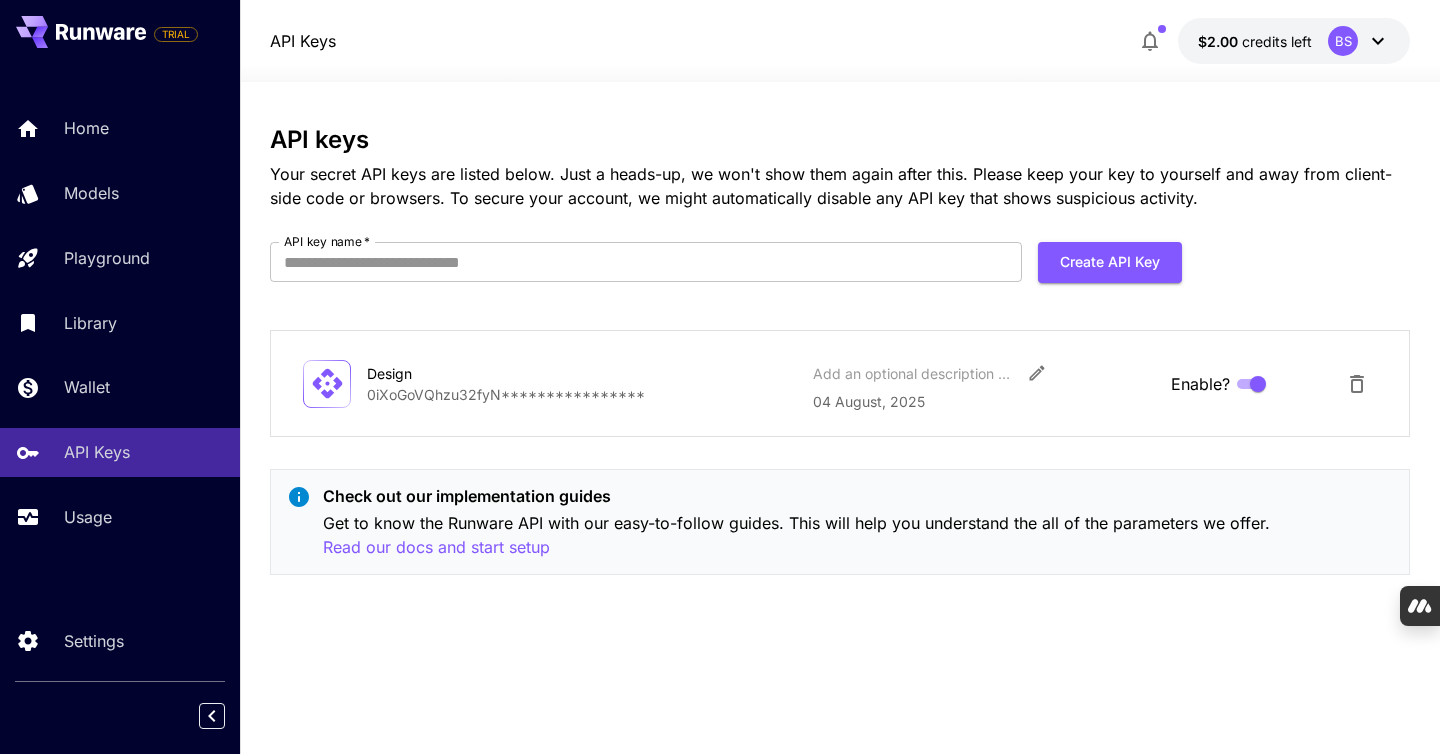 click on "**********" at bounding box center [582, 394] 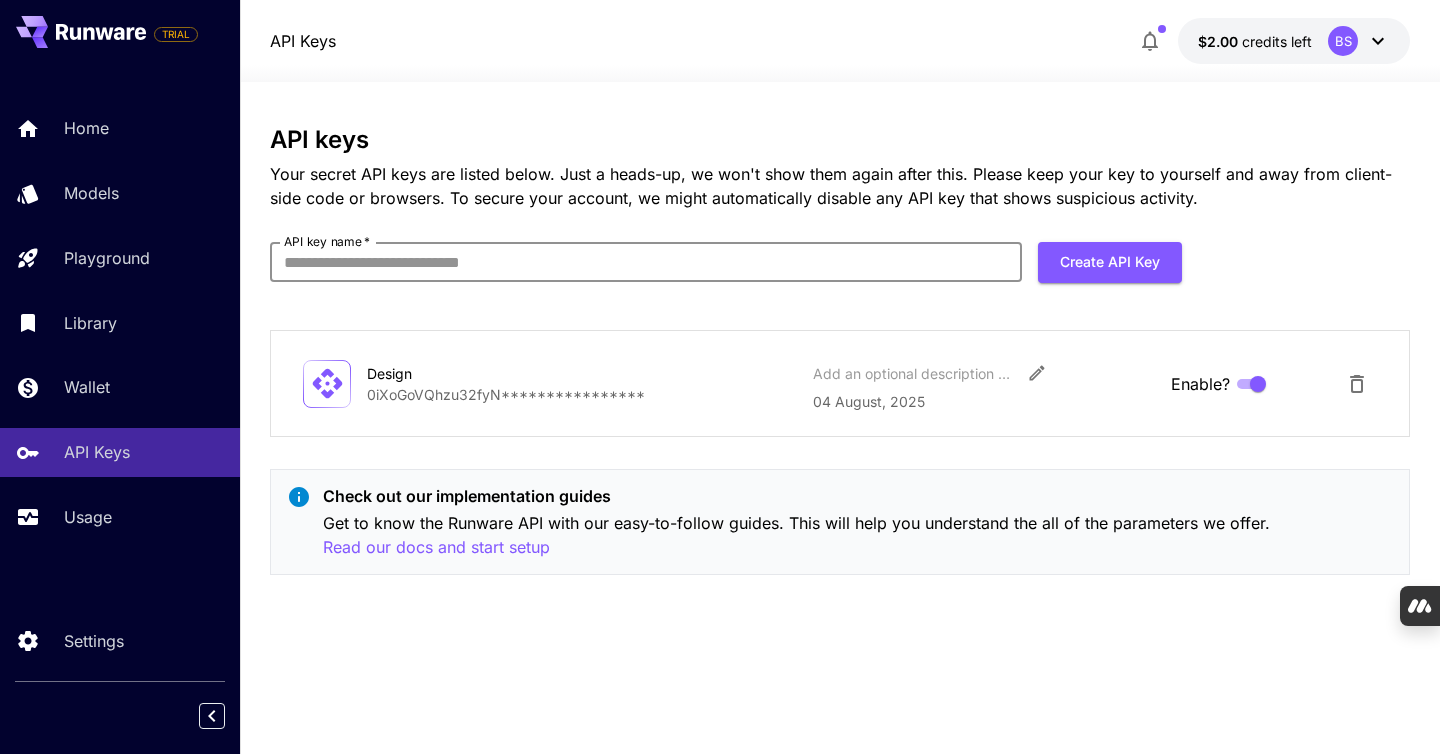 click on "API key name   *" at bounding box center (646, 262) 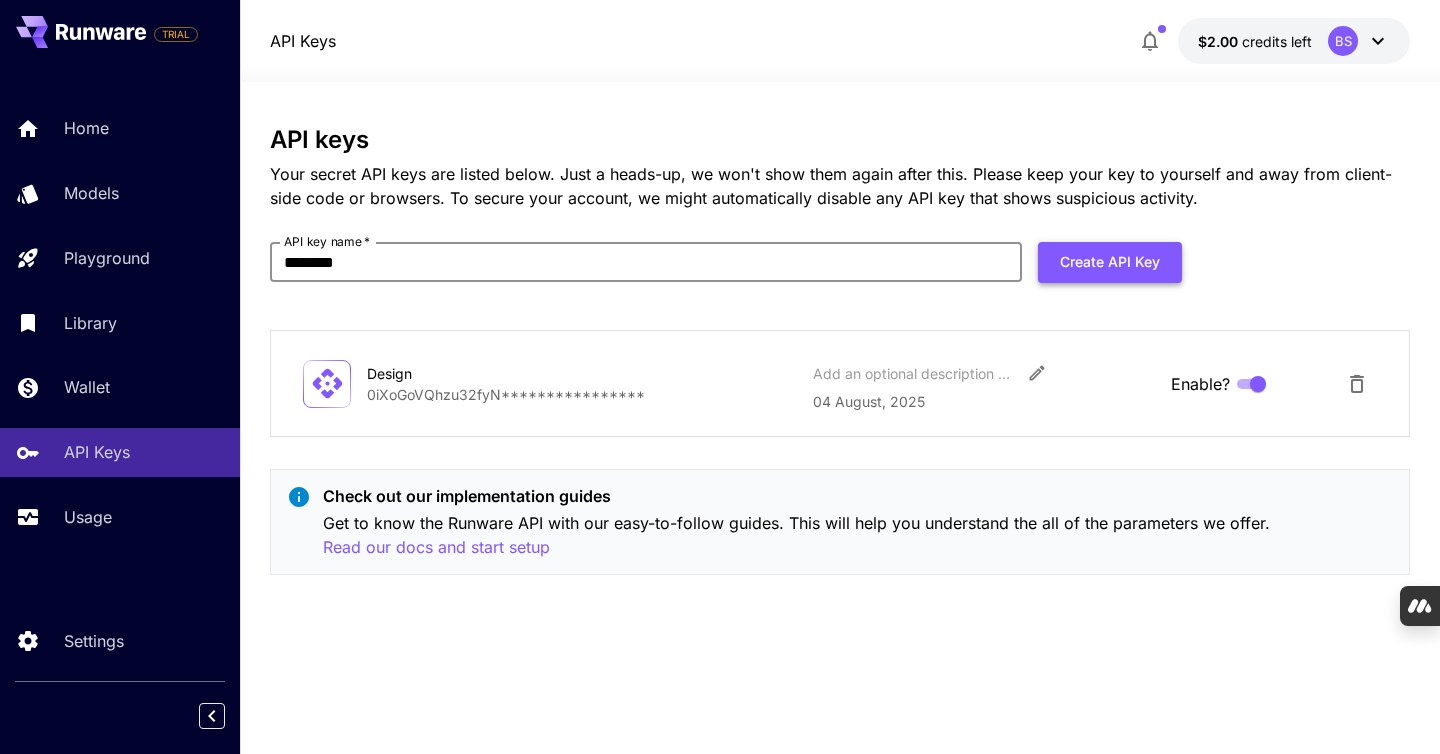 type on "********" 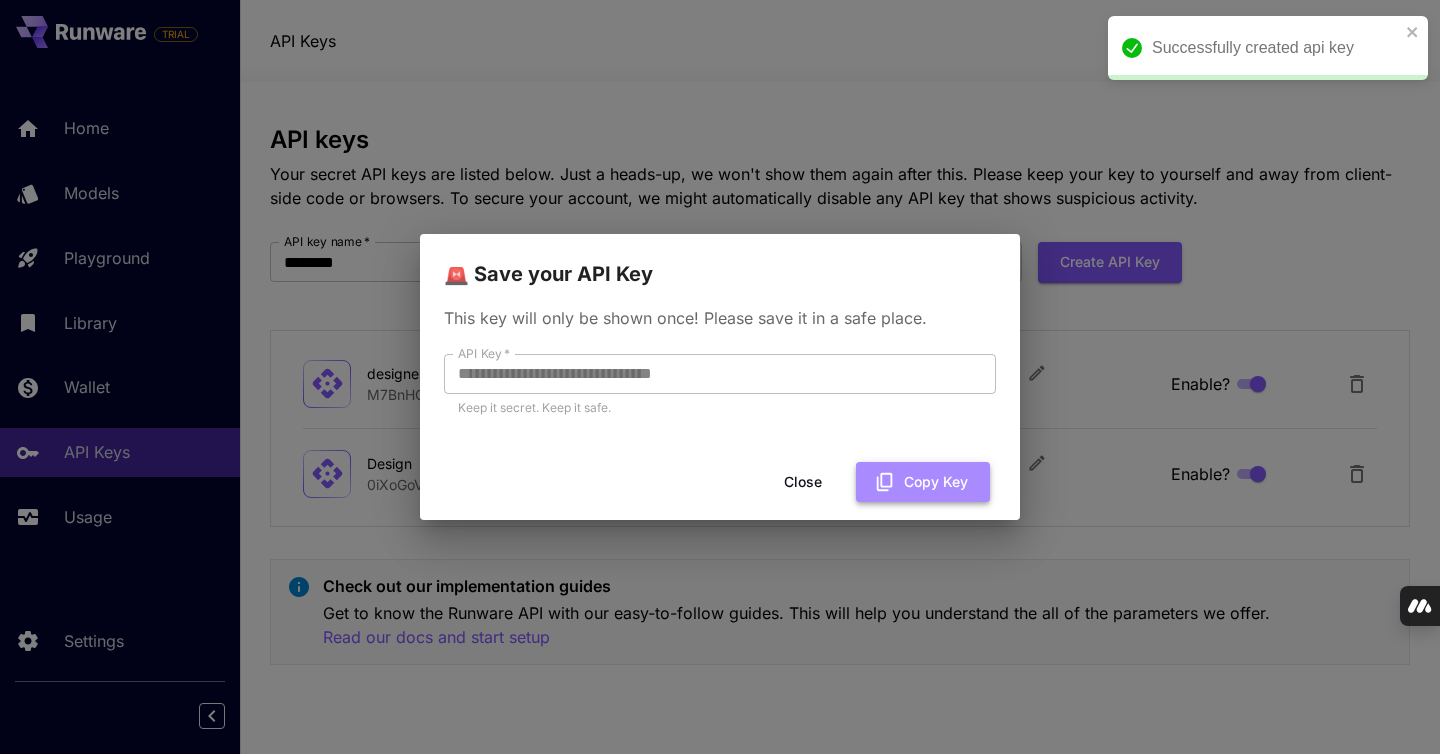 click on "Copy Key" at bounding box center [923, 482] 